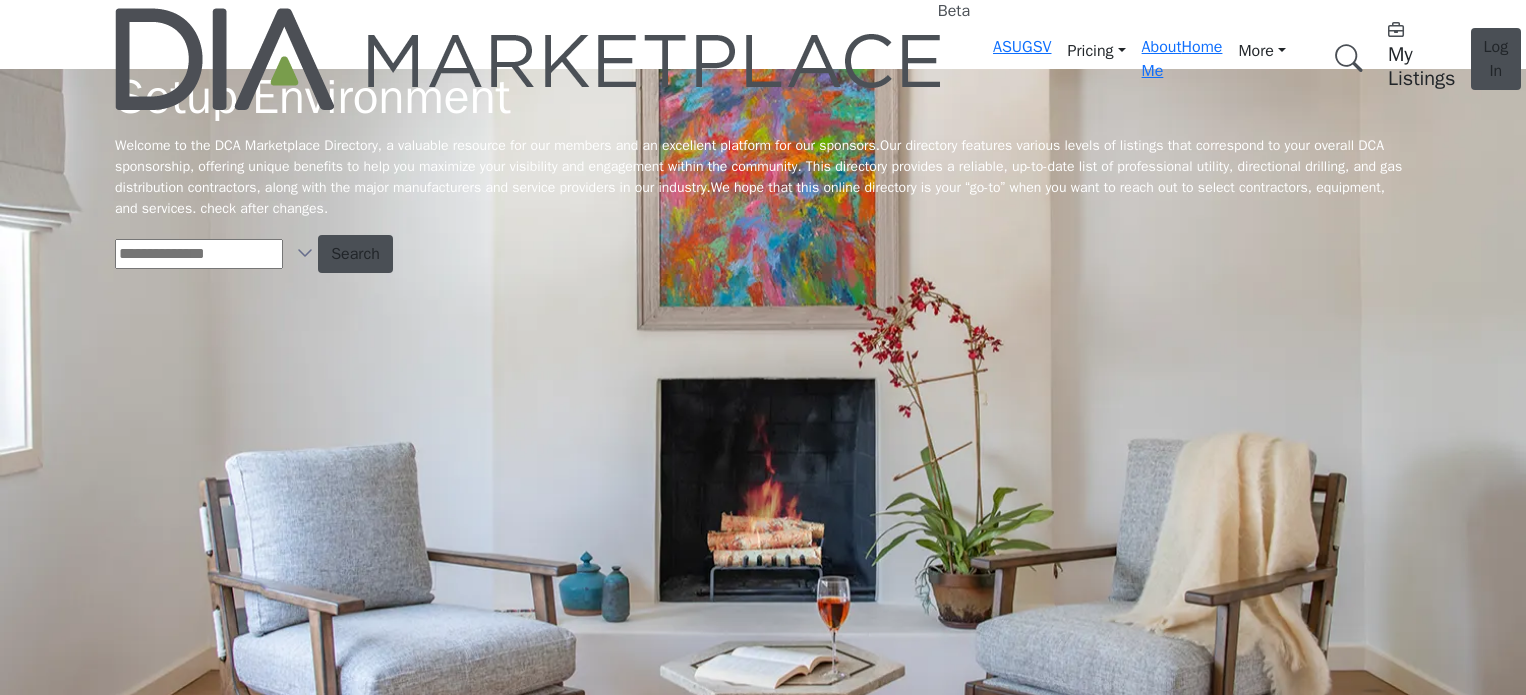scroll, scrollTop: 0, scrollLeft: 0, axis: both 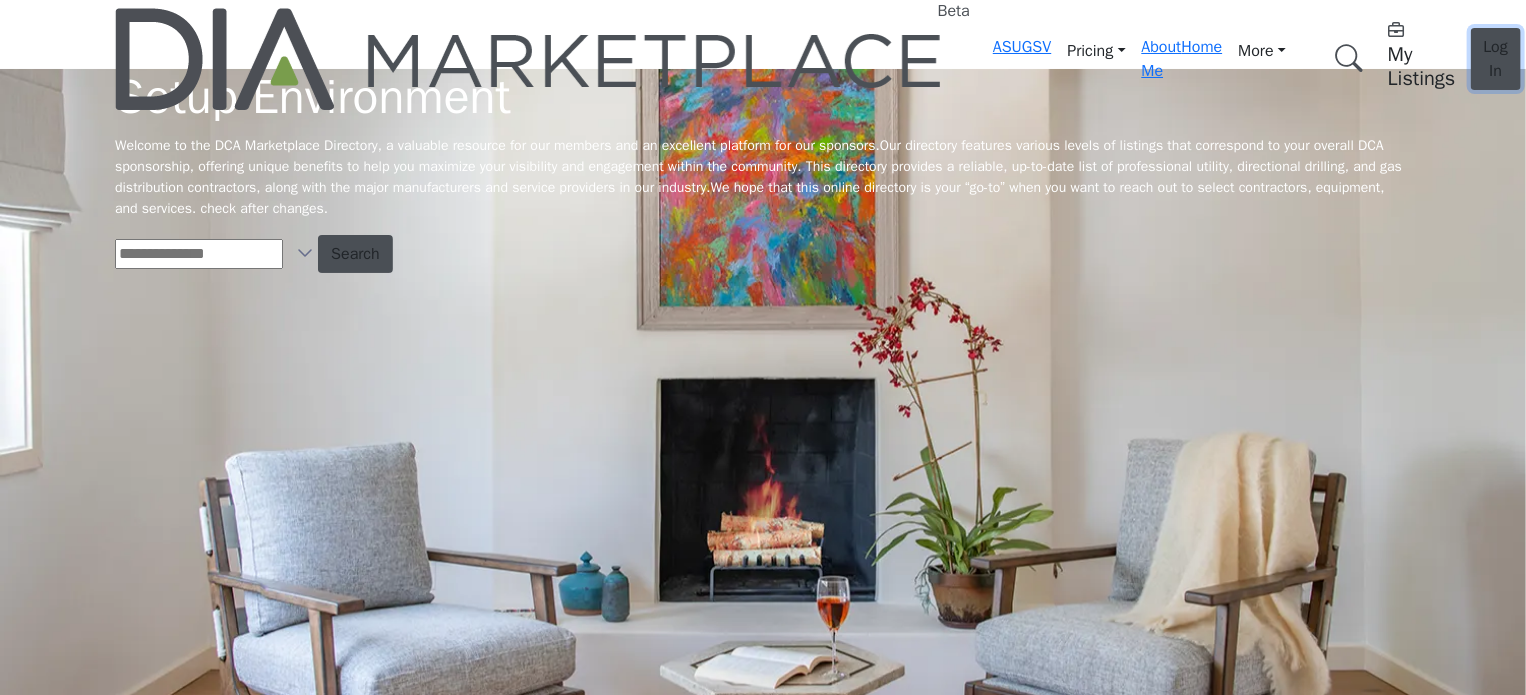 click on "Log In" at bounding box center [1496, 59] 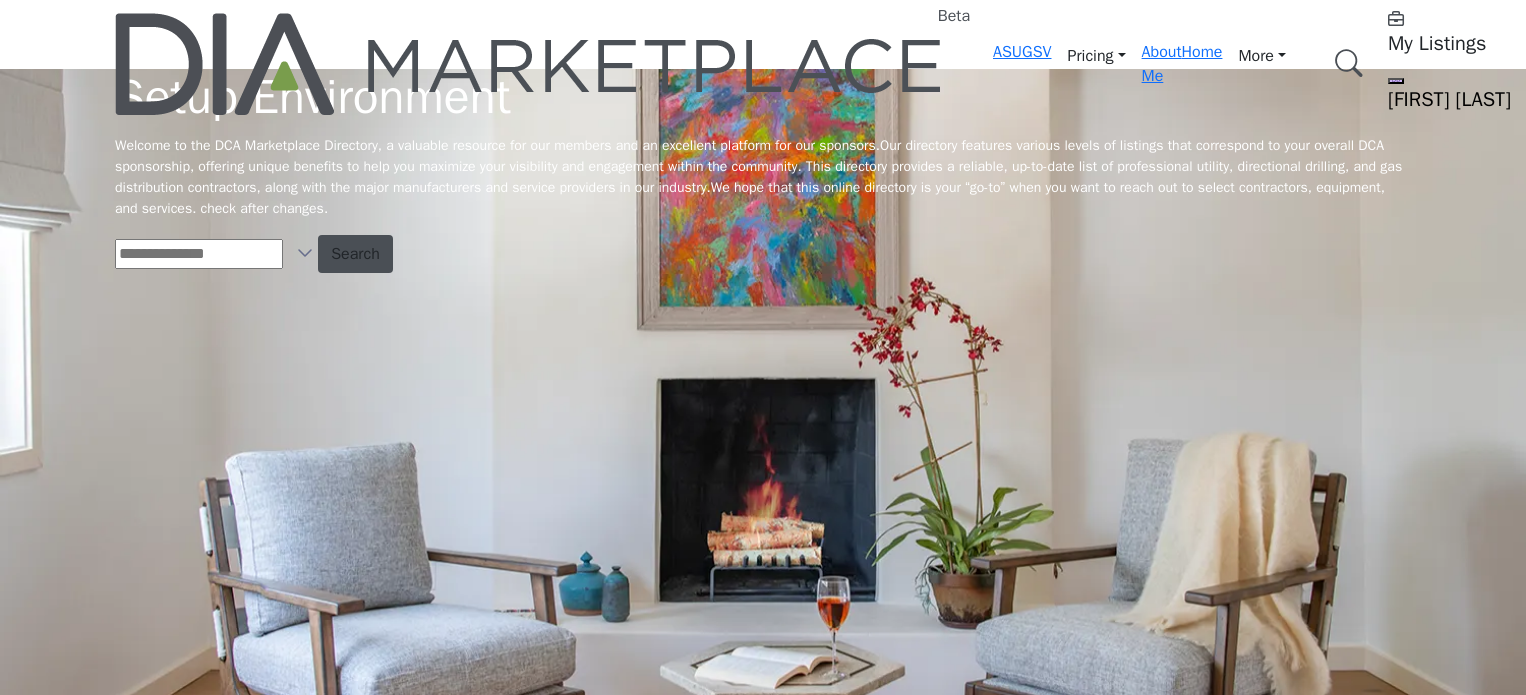 scroll, scrollTop: 0, scrollLeft: 0, axis: both 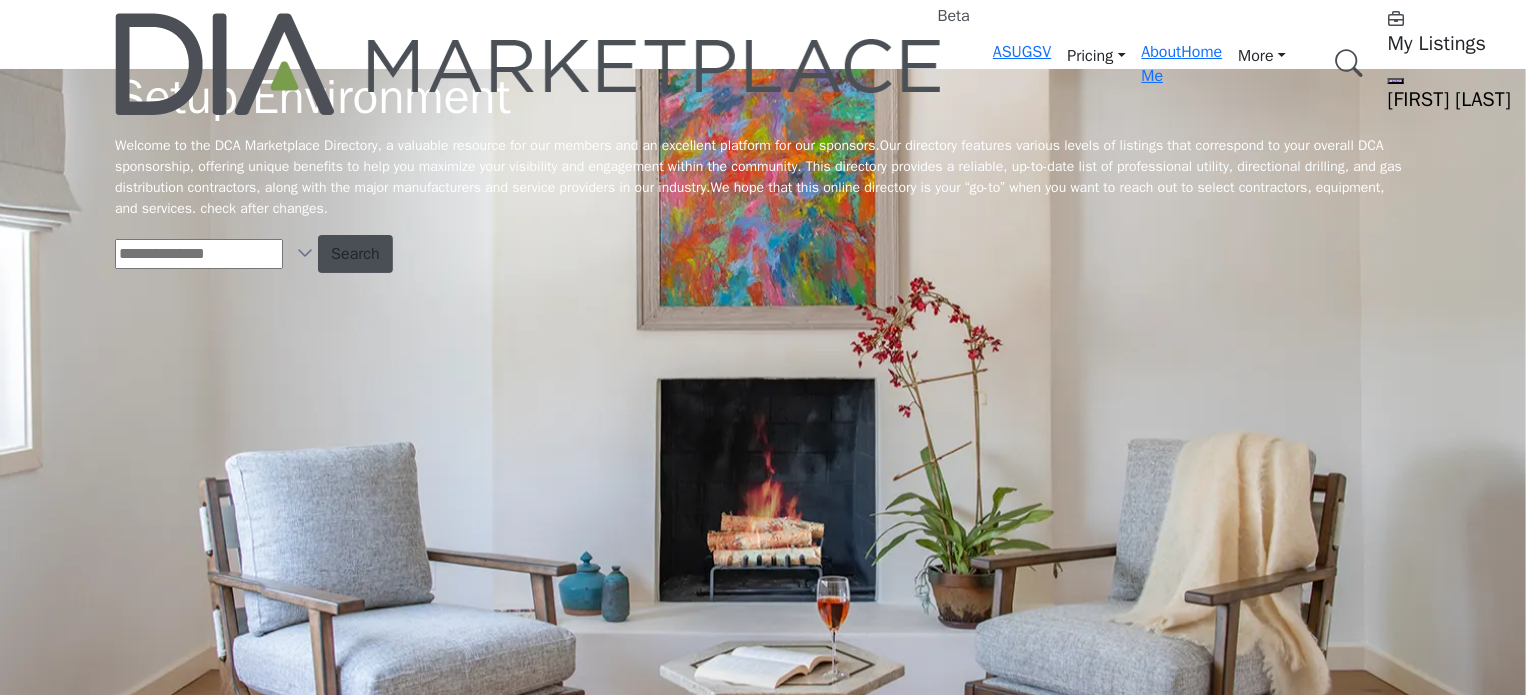 click on "[FIRST] [LAST]" at bounding box center (1513, 100) 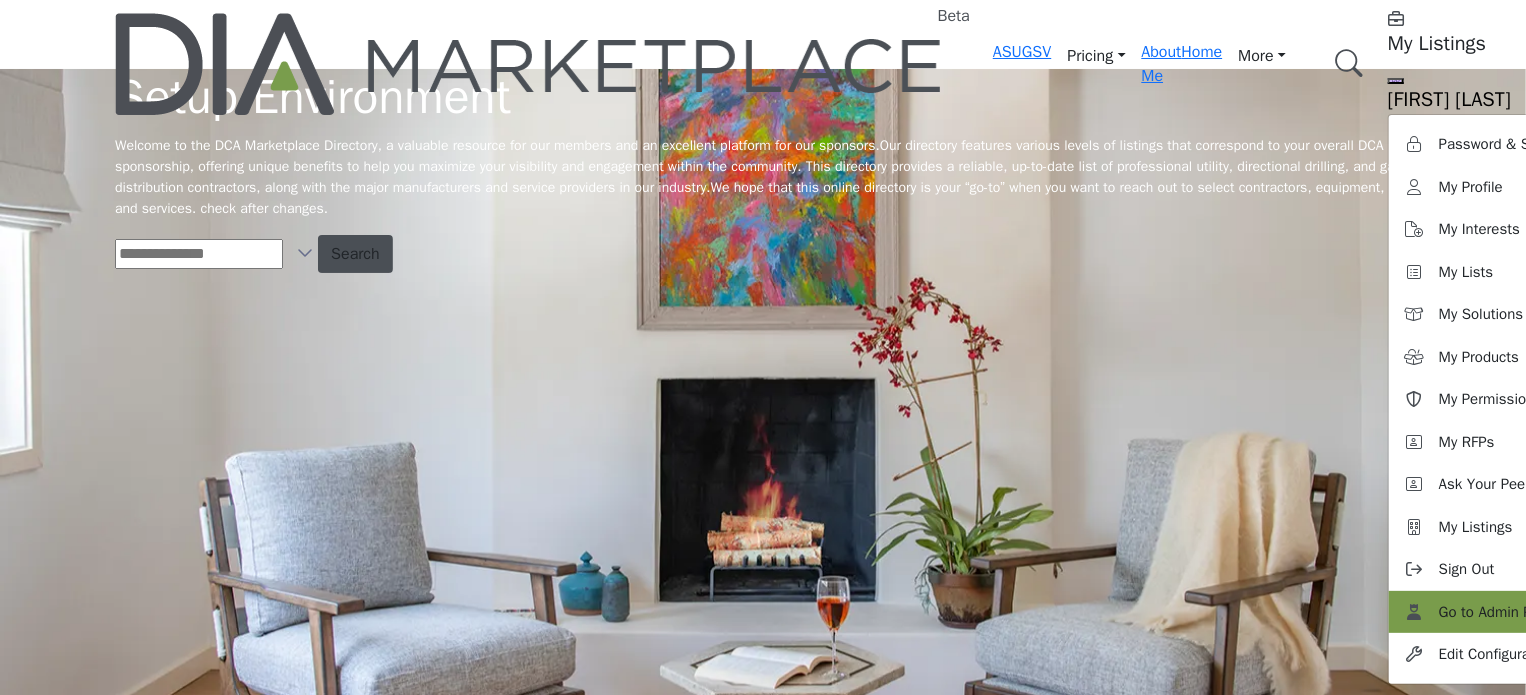 click on "Go to Admin Panel" at bounding box center (1499, 612) 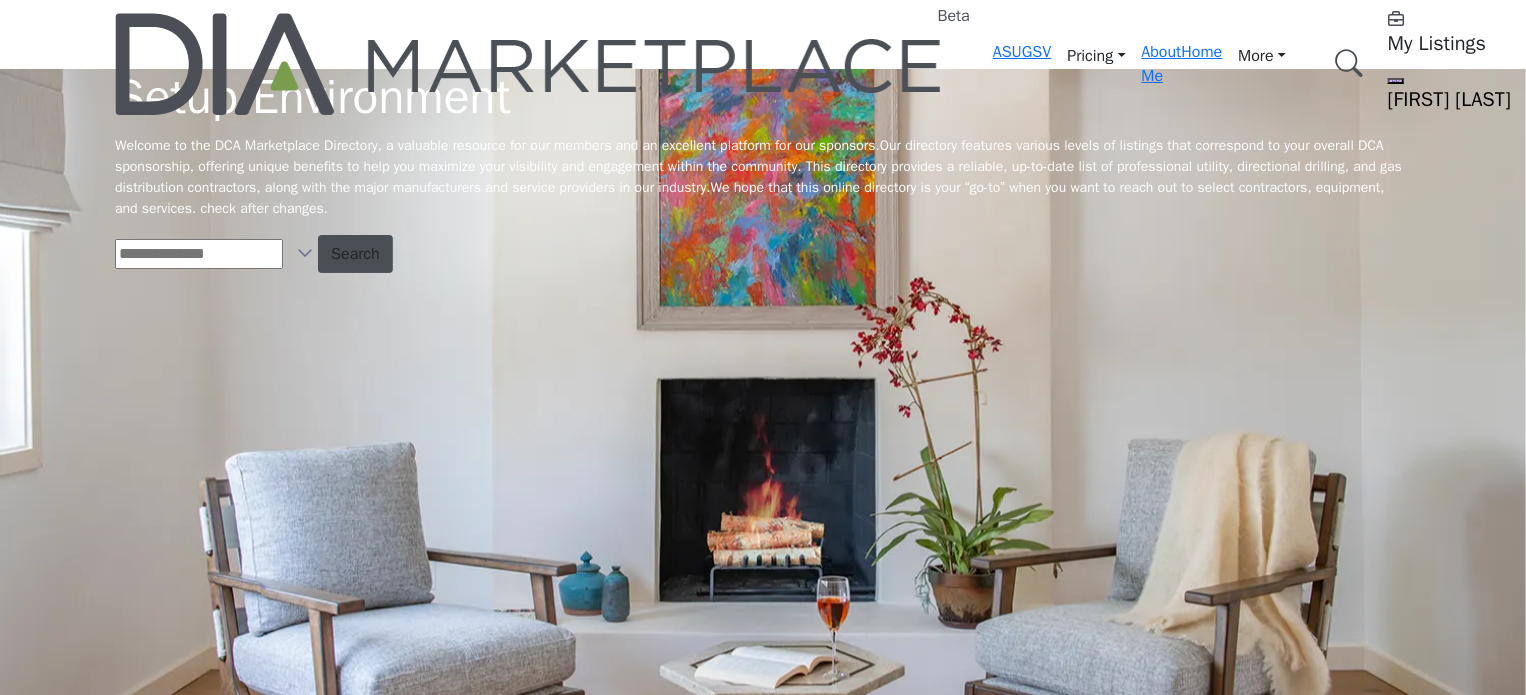 click on "Browse Categories" at bounding box center [0, 0] 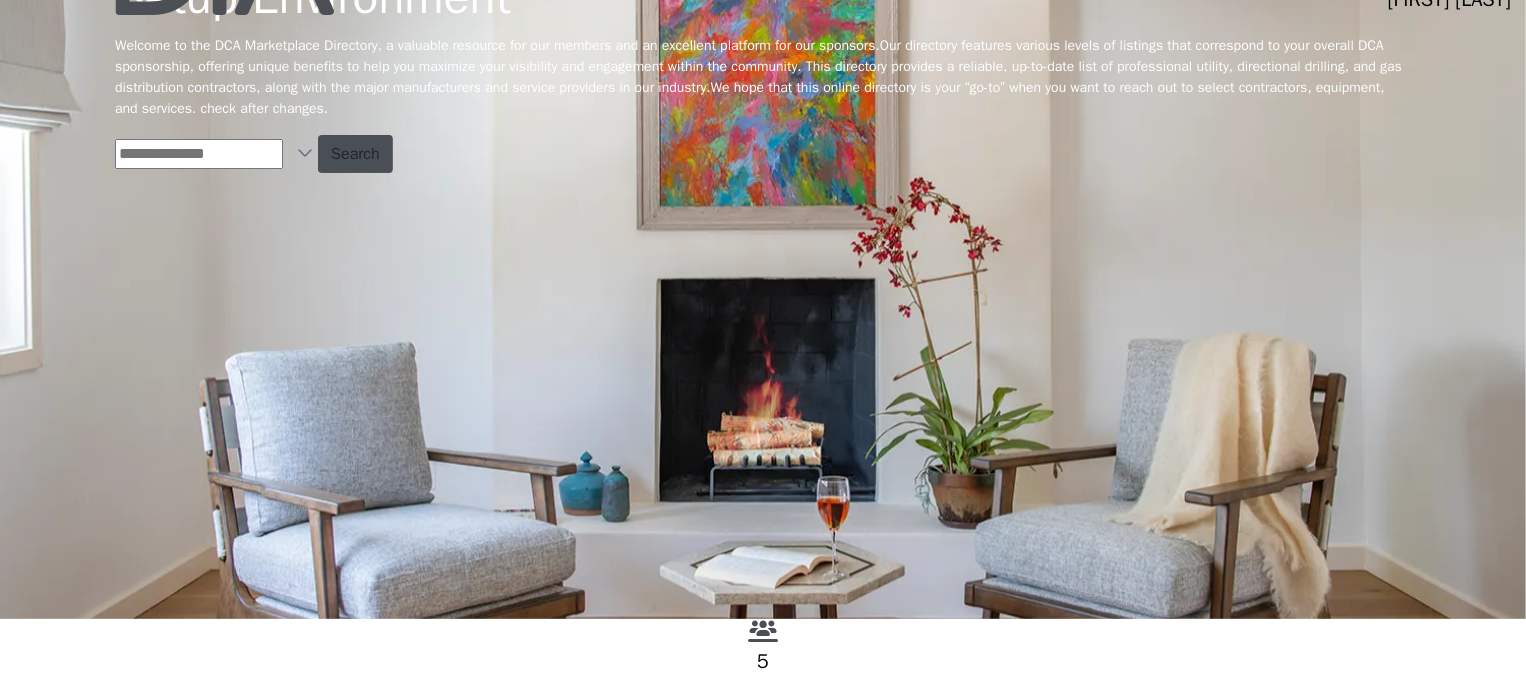 click at bounding box center [305, 152] 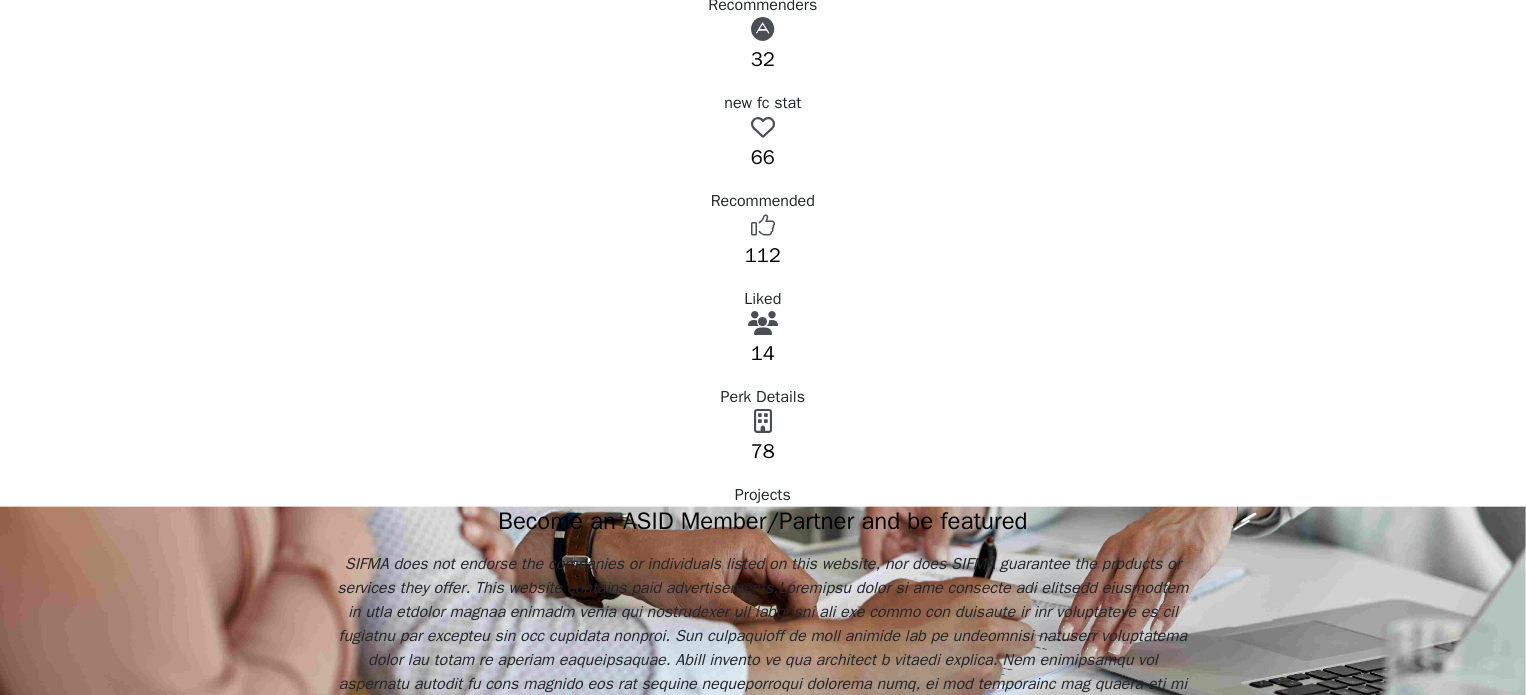 scroll, scrollTop: 300, scrollLeft: 0, axis: vertical 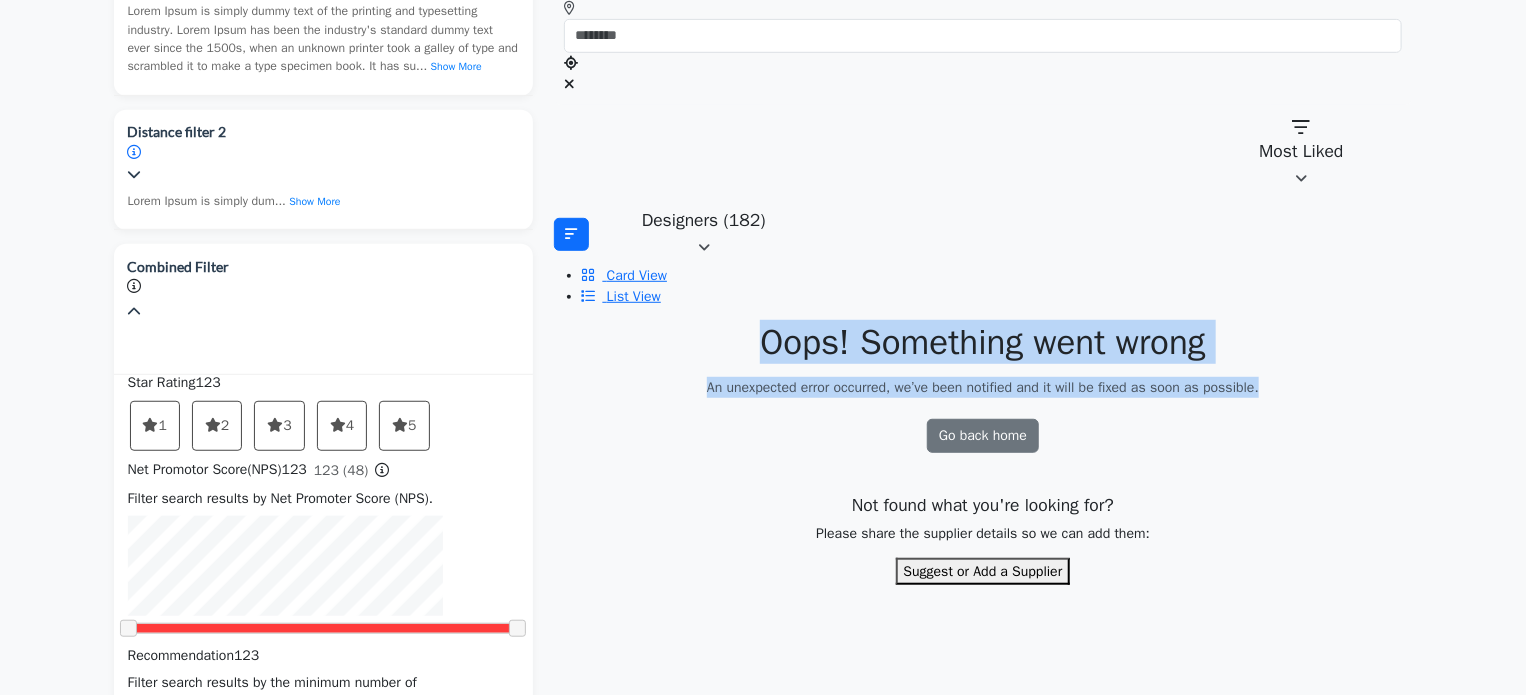 drag, startPoint x: 757, startPoint y: 91, endPoint x: 1270, endPoint y: 116, distance: 513.6088 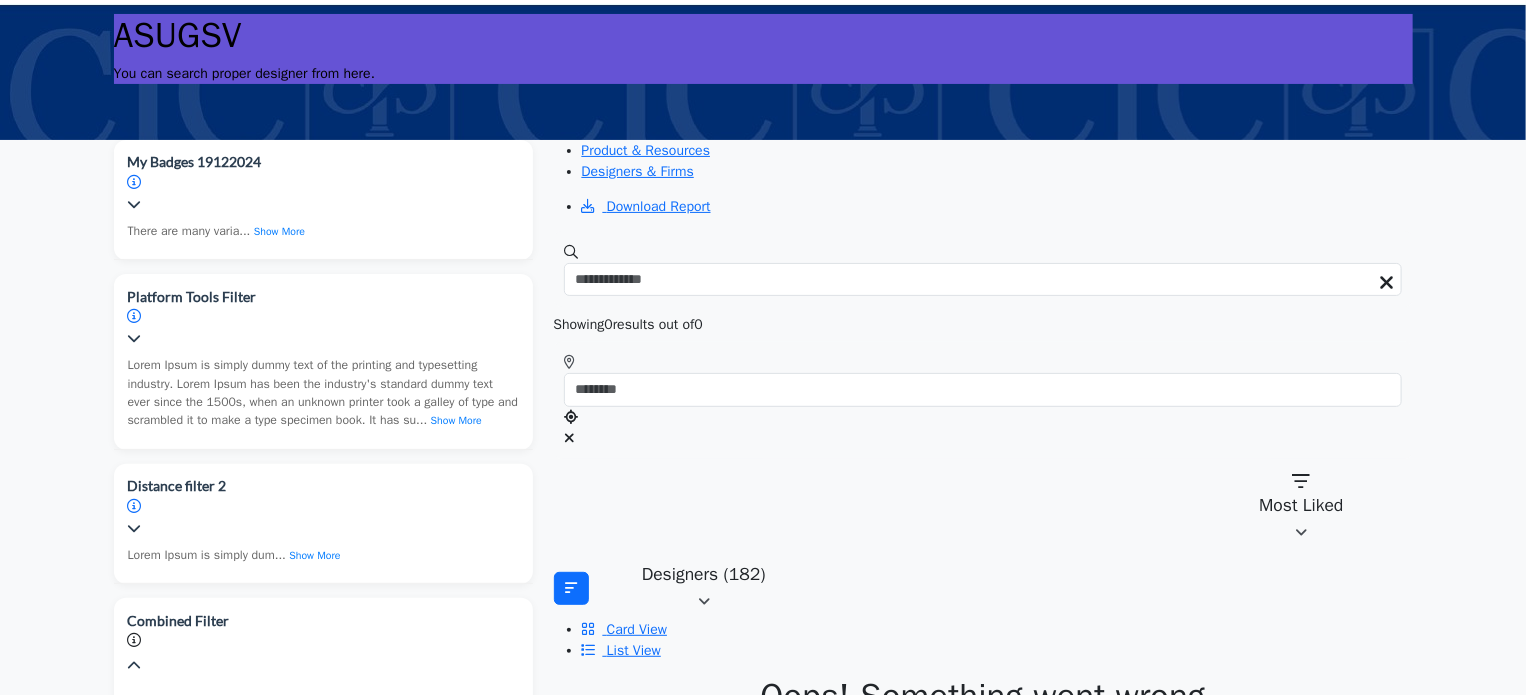scroll, scrollTop: 0, scrollLeft: 0, axis: both 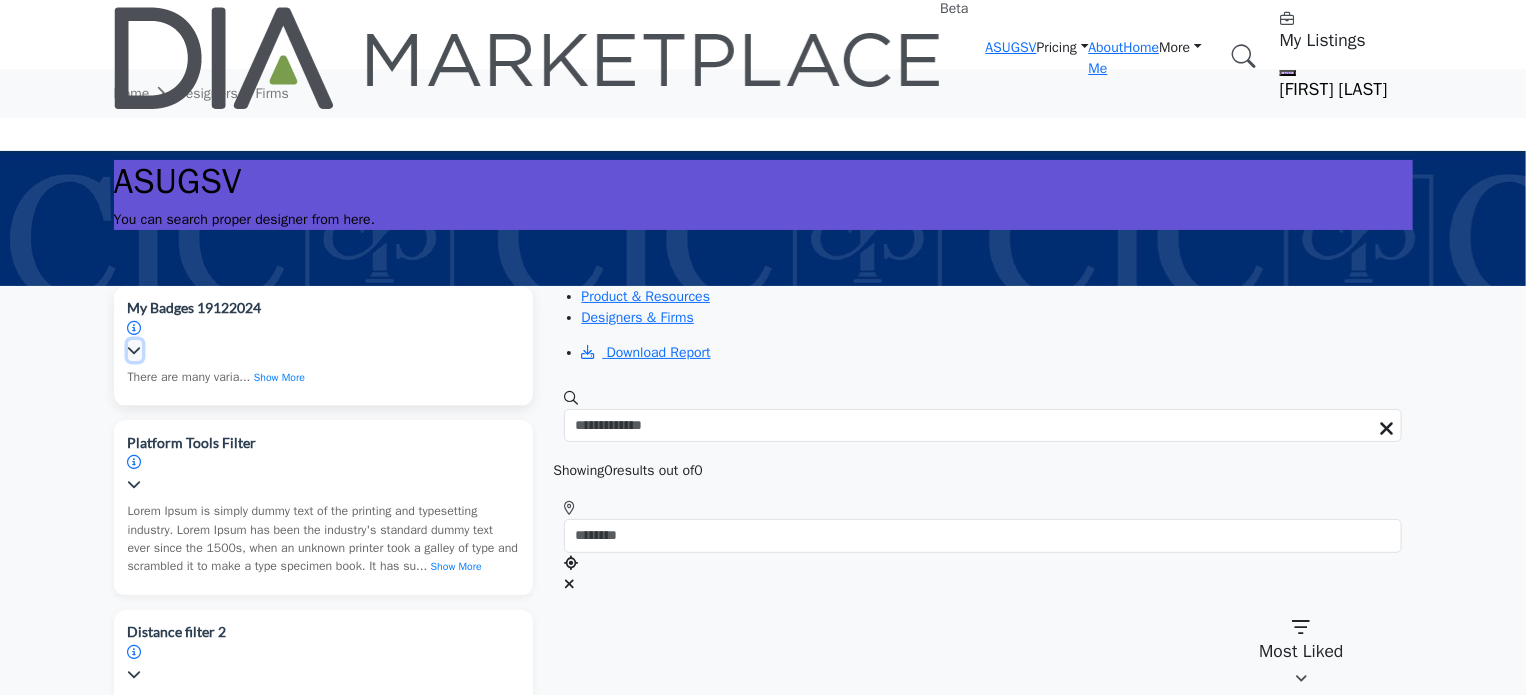 click at bounding box center [135, 350] 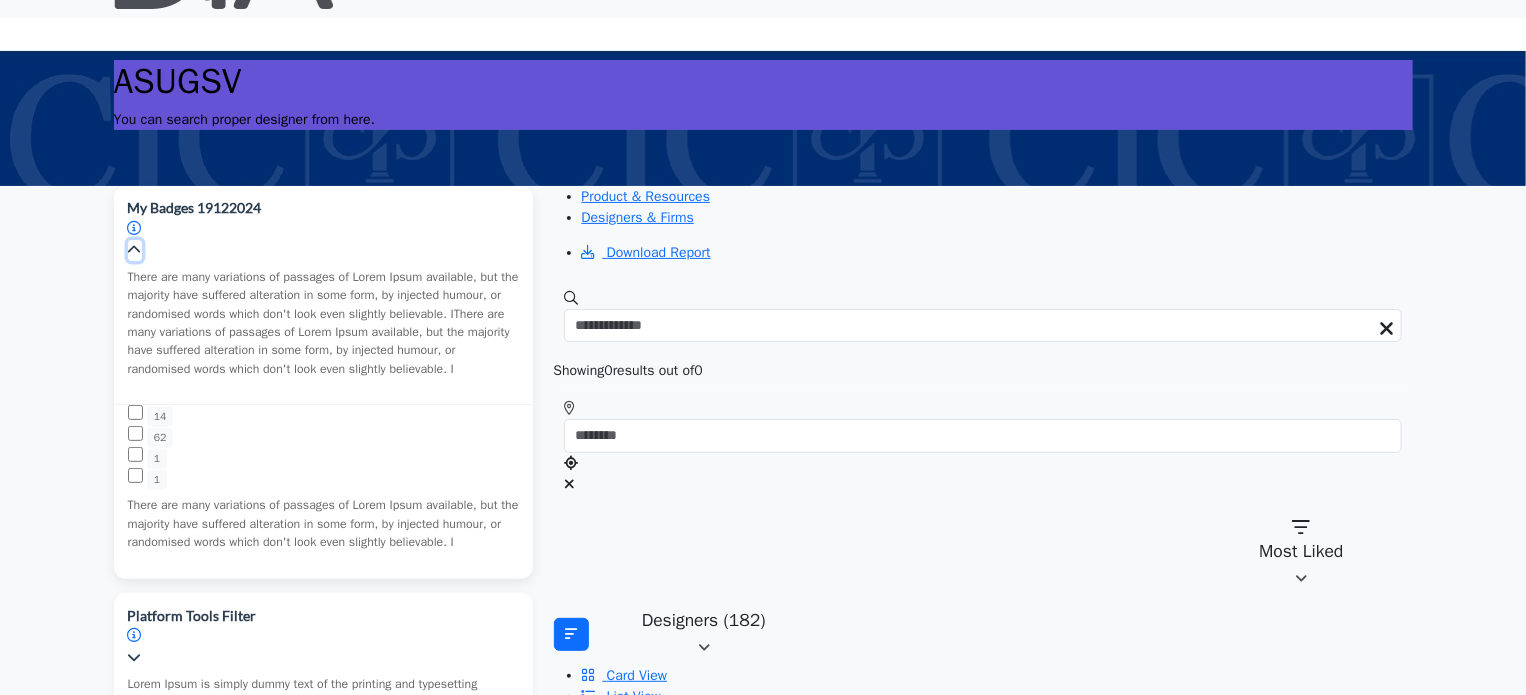 scroll, scrollTop: 300, scrollLeft: 0, axis: vertical 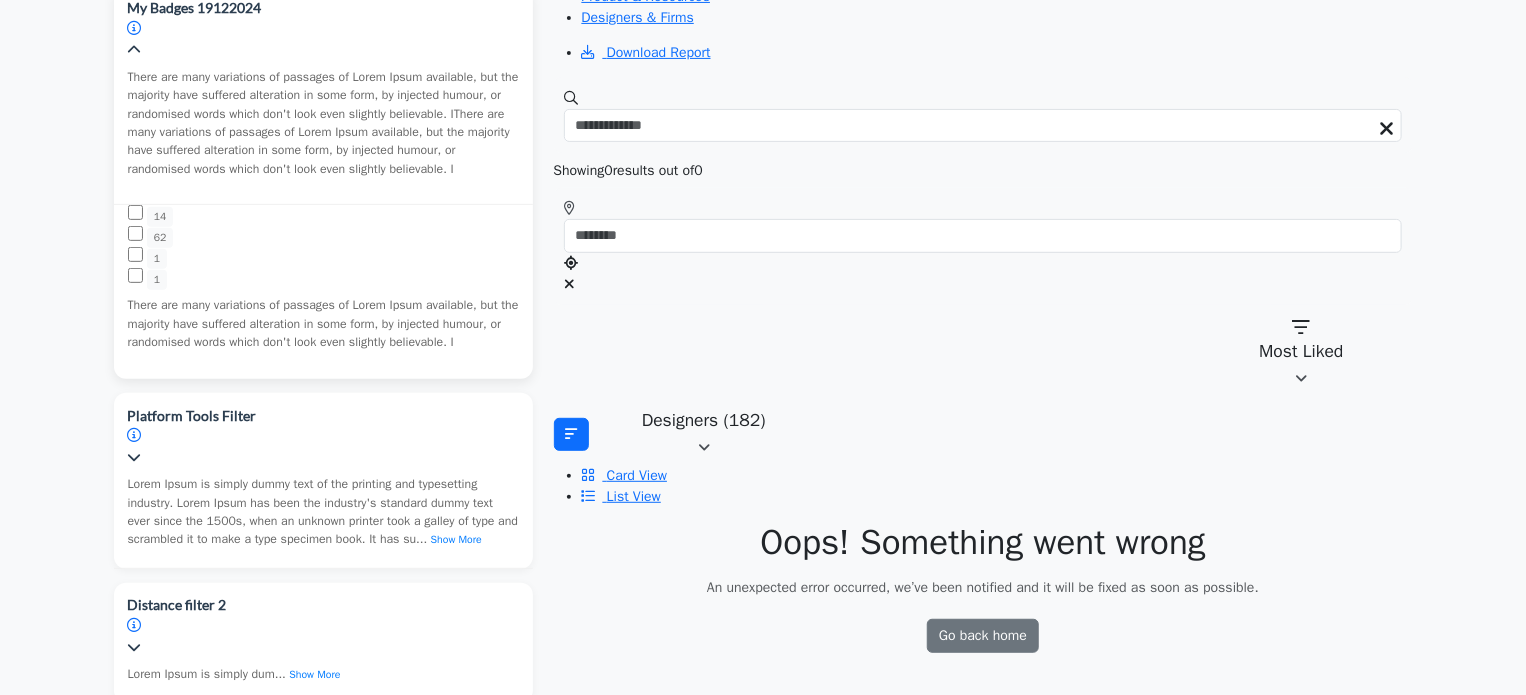 click on "Badge 21 ASID Quality Practitioner
Test Badge 21 Desc" at bounding box center (220, 251) 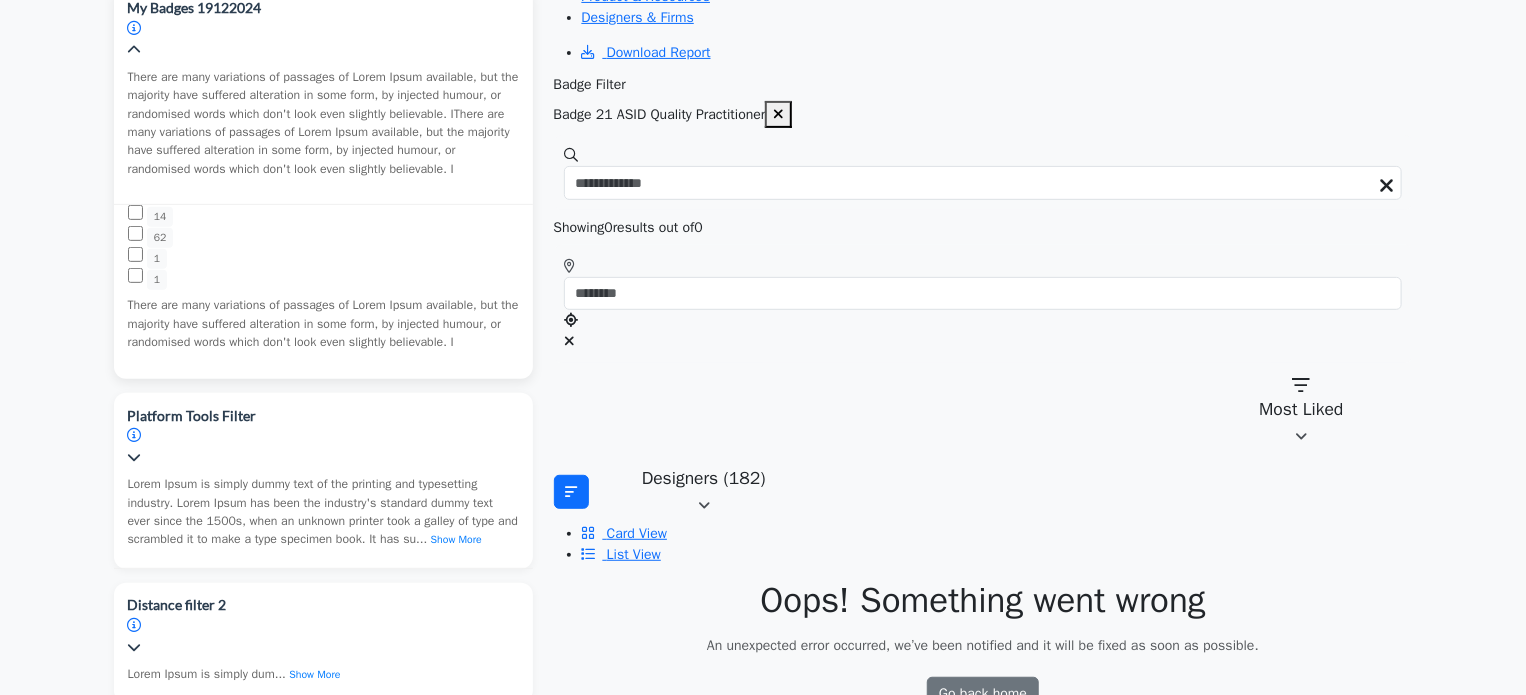 click on "Badge 21 ASID Quality Practitioner
Test Badge 21 Desc" at bounding box center [220, 251] 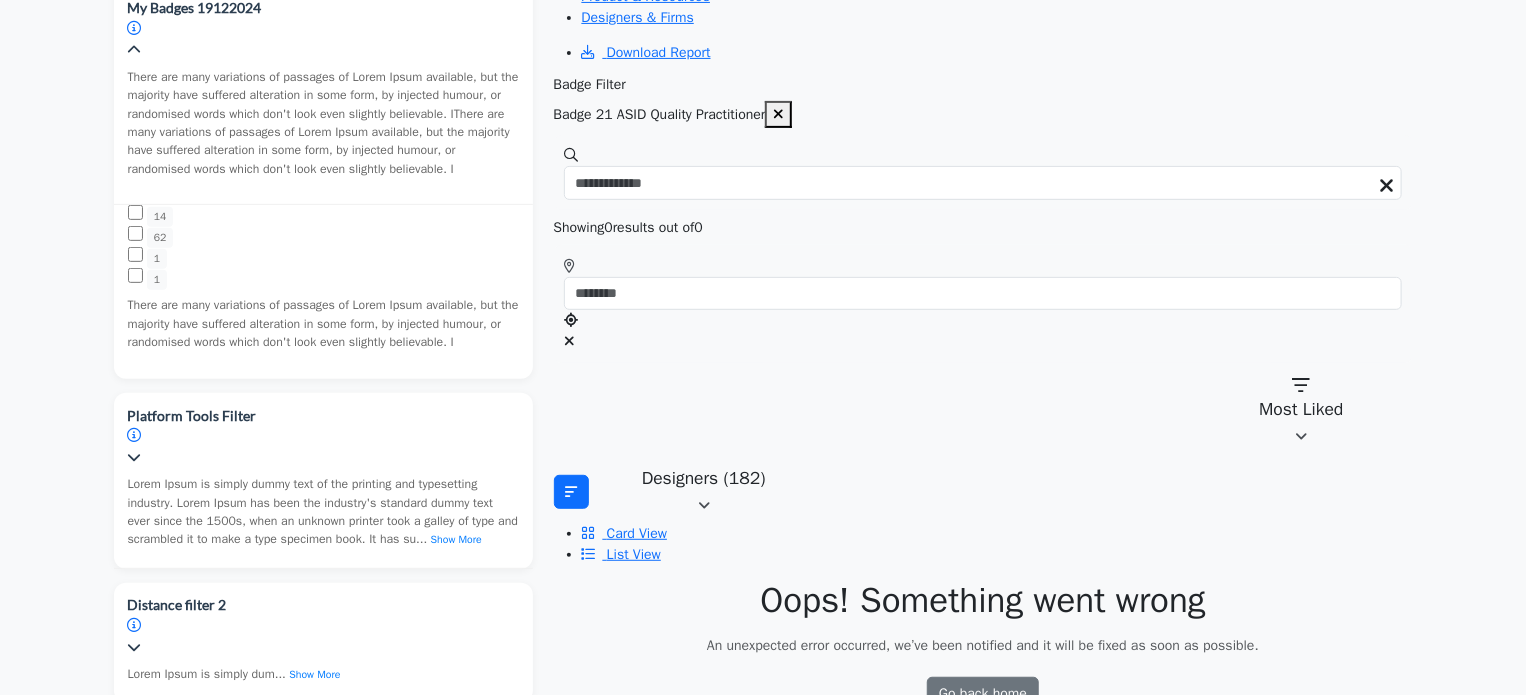 click on "Badge 21 ASID Quality Practitioner
Test Badge 21 Desc
14" at bounding box center (323, 215) 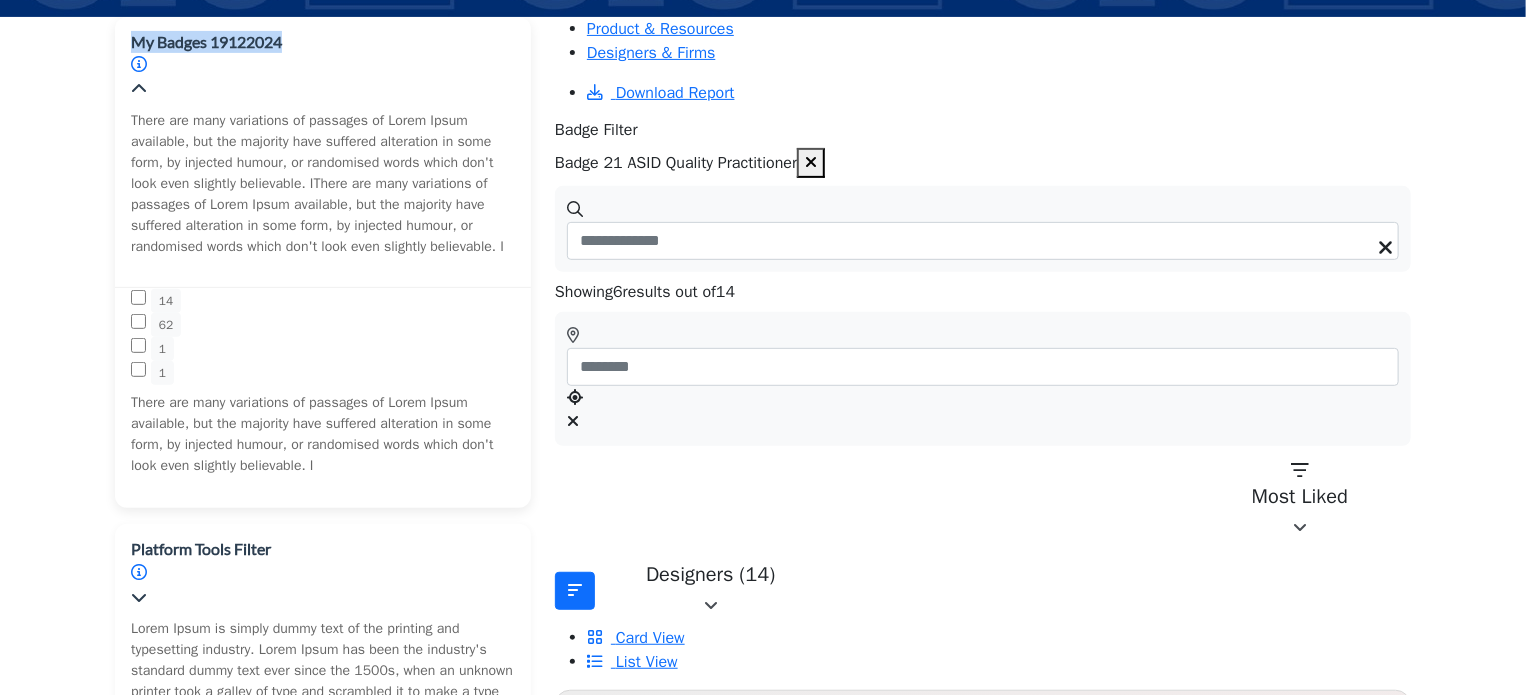 drag, startPoint x: 197, startPoint y: 45, endPoint x: 327, endPoint y: 43, distance: 130.01538 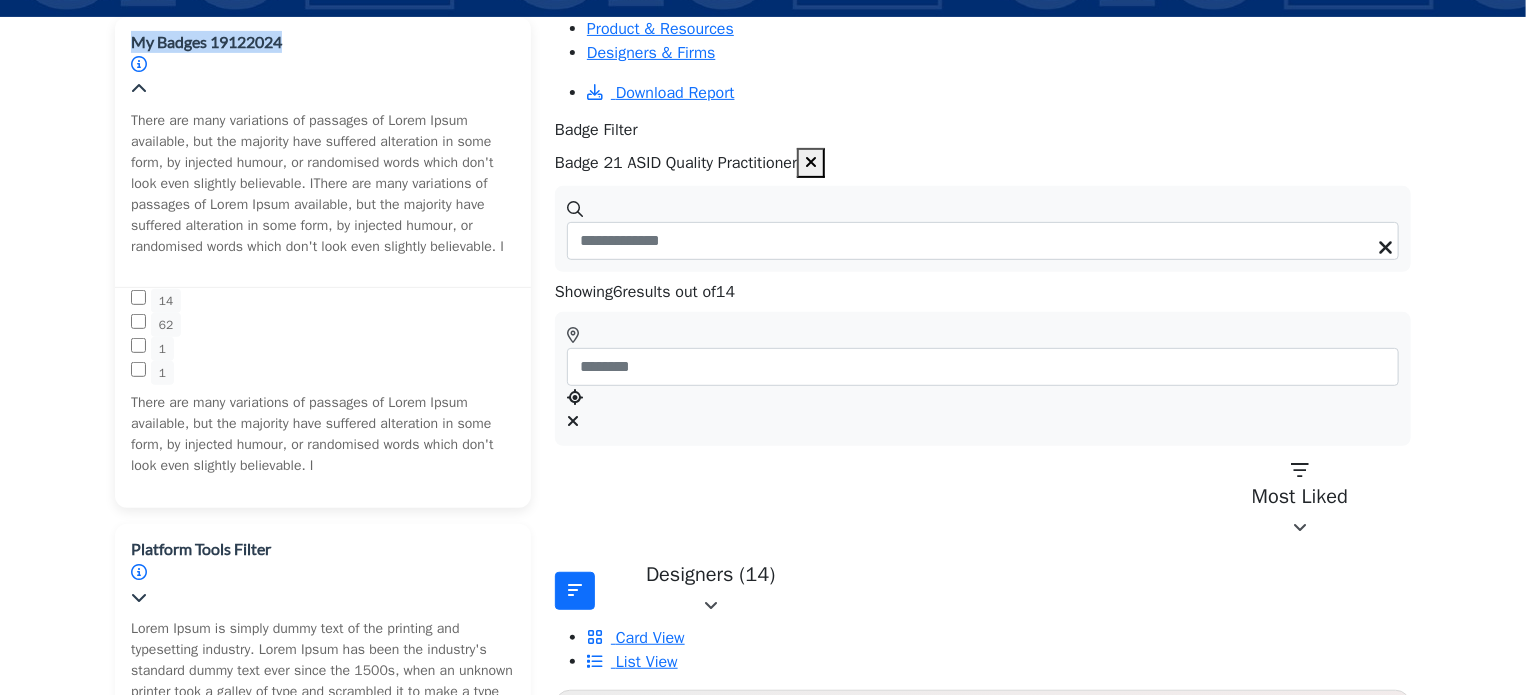 click on "My Badges 19122024" at bounding box center [323, 66] 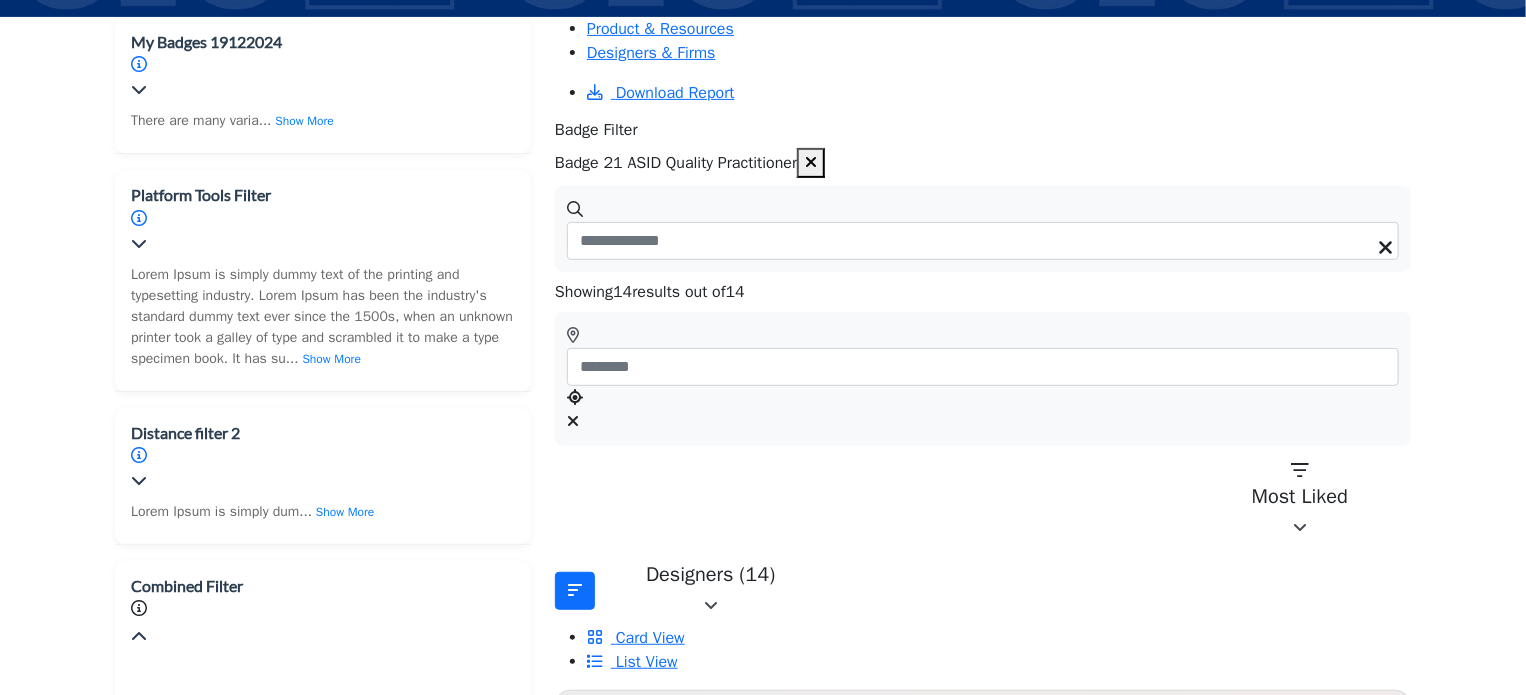 scroll, scrollTop: 100, scrollLeft: 0, axis: vertical 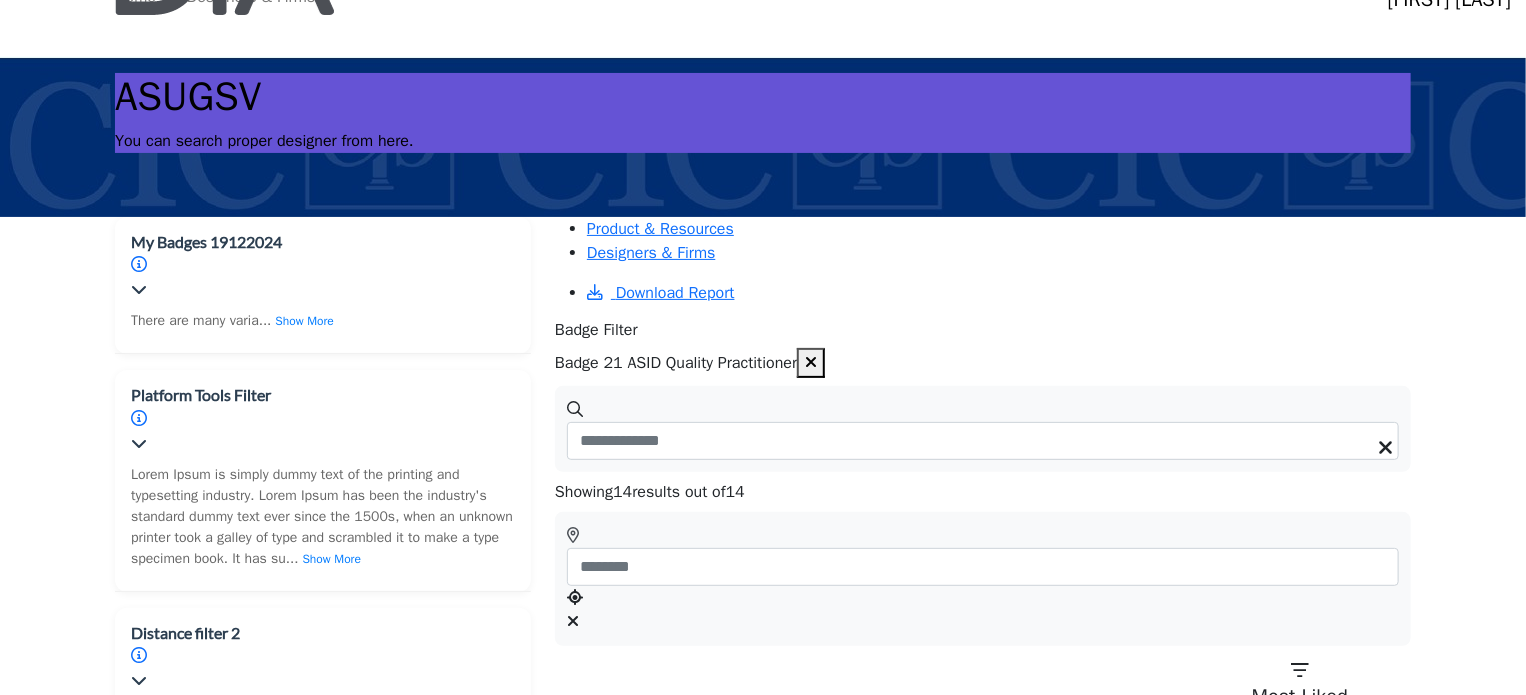 click at bounding box center [811, 362] 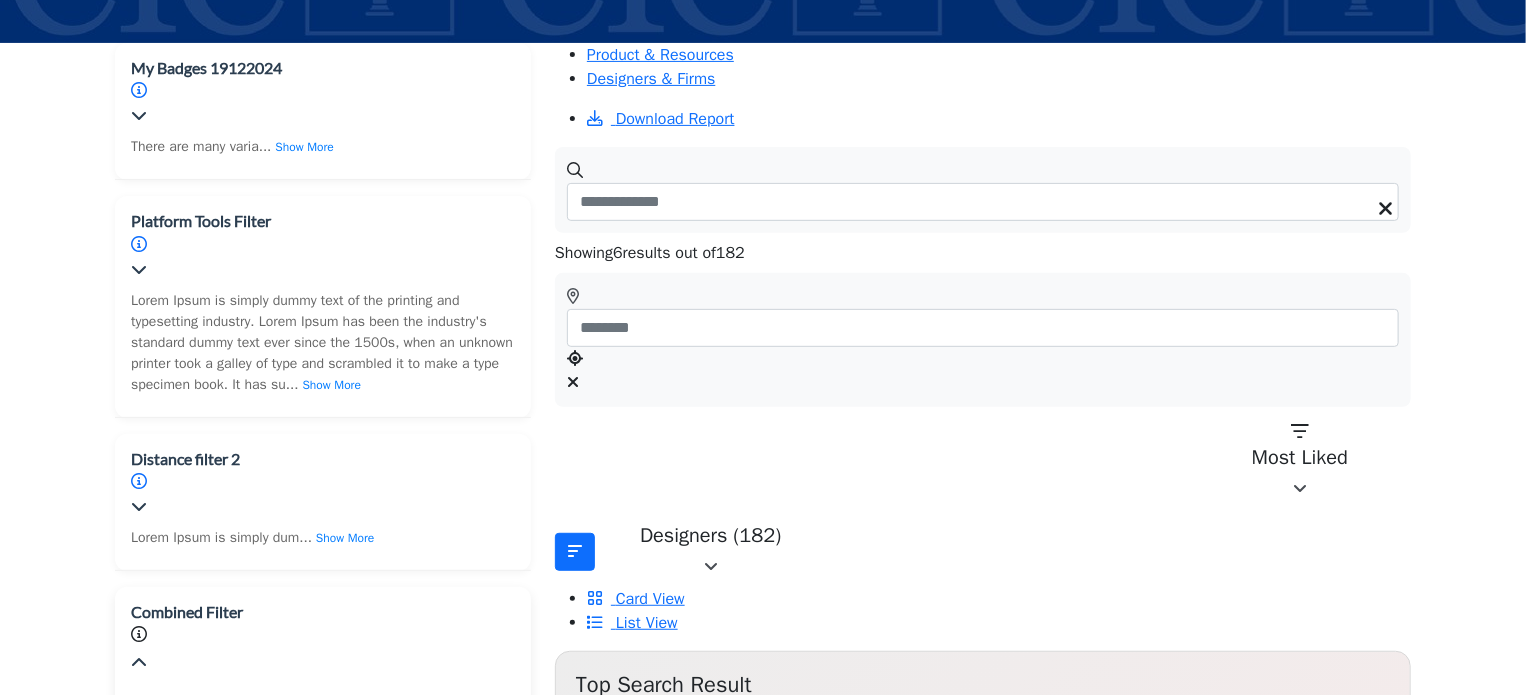 scroll, scrollTop: 300, scrollLeft: 0, axis: vertical 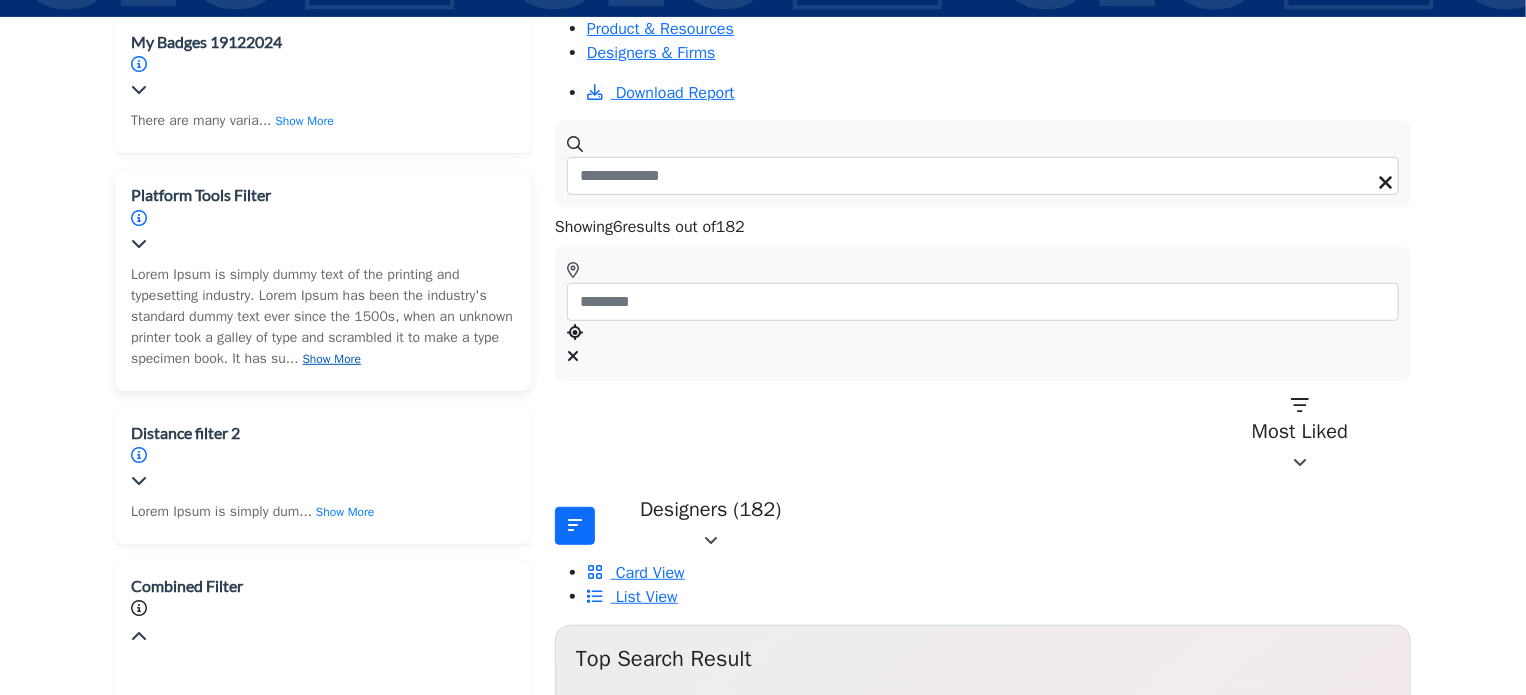 click on "Show More" at bounding box center [332, 359] 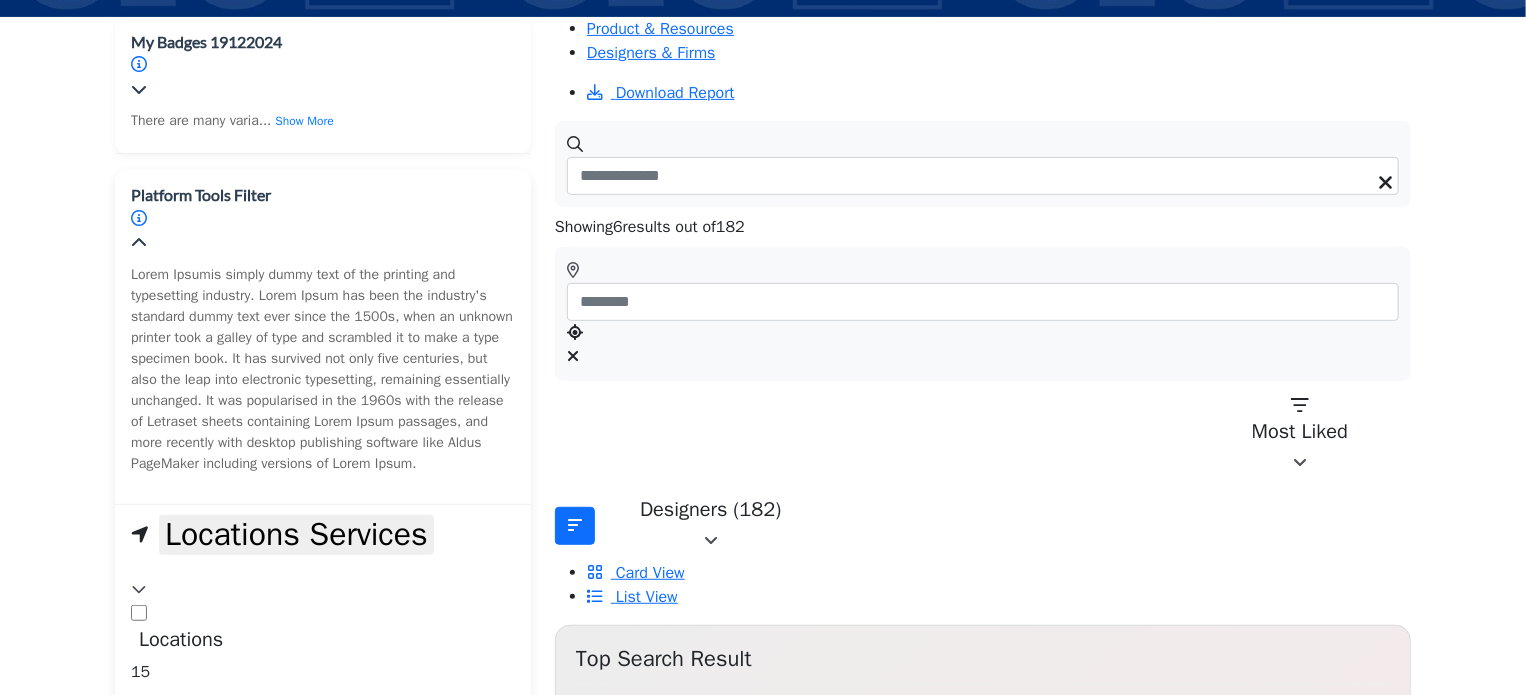 scroll, scrollTop: 100, scrollLeft: 0, axis: vertical 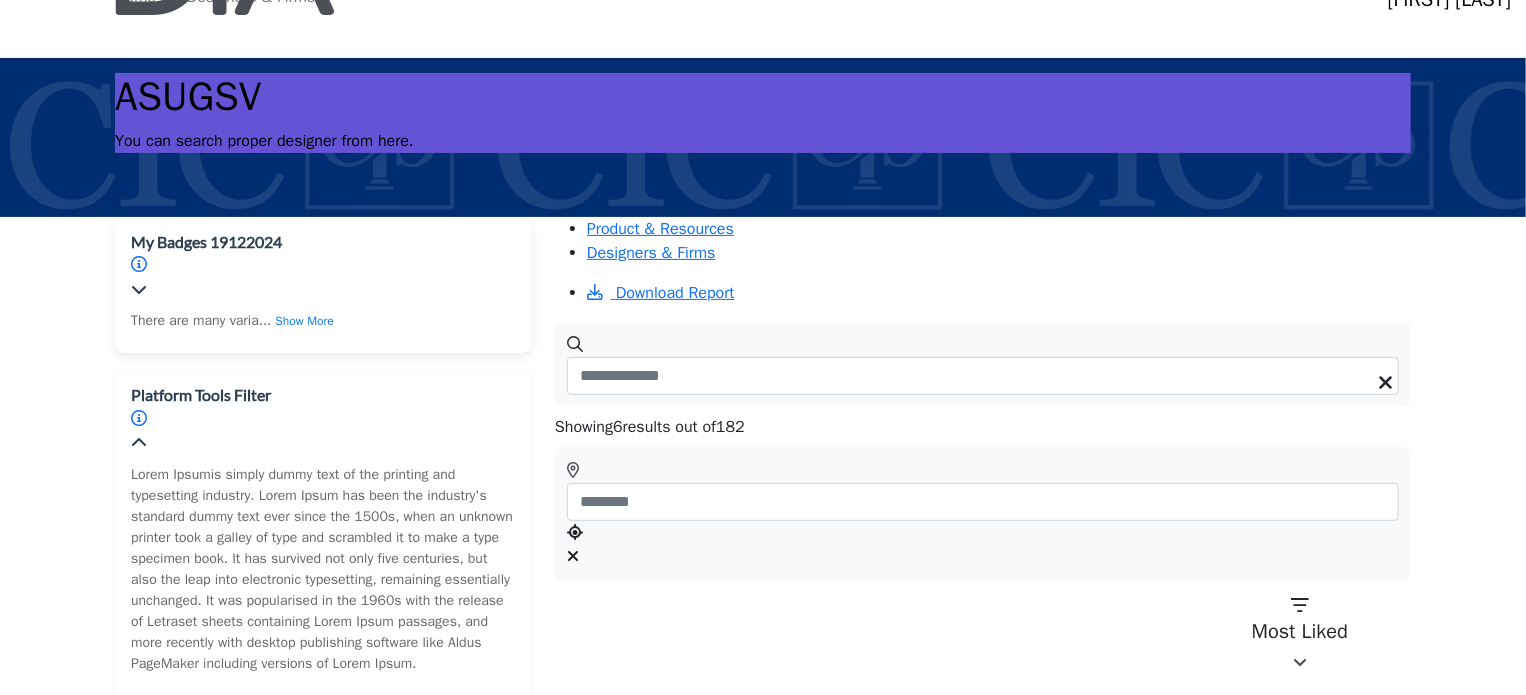 click on "My Badges 19122024" at bounding box center (232, 242) 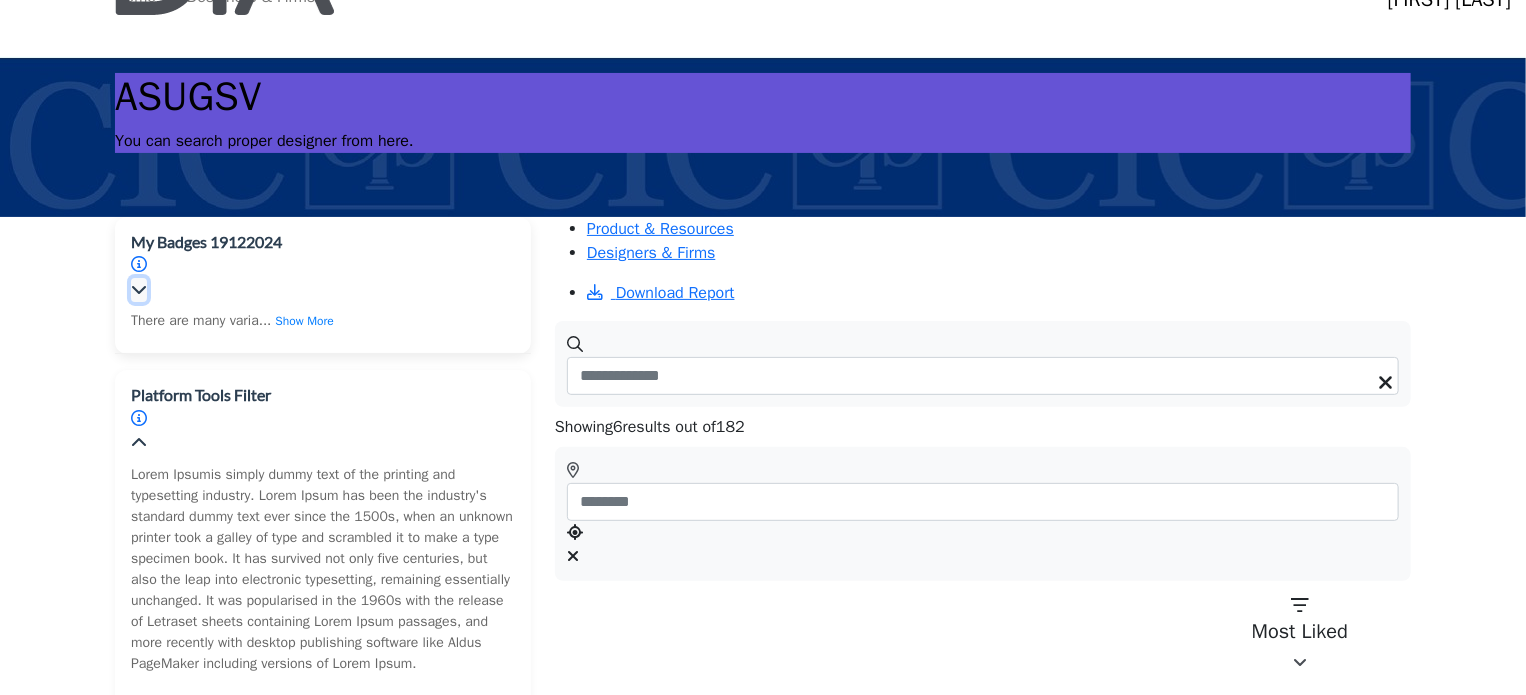 click at bounding box center (139, 289) 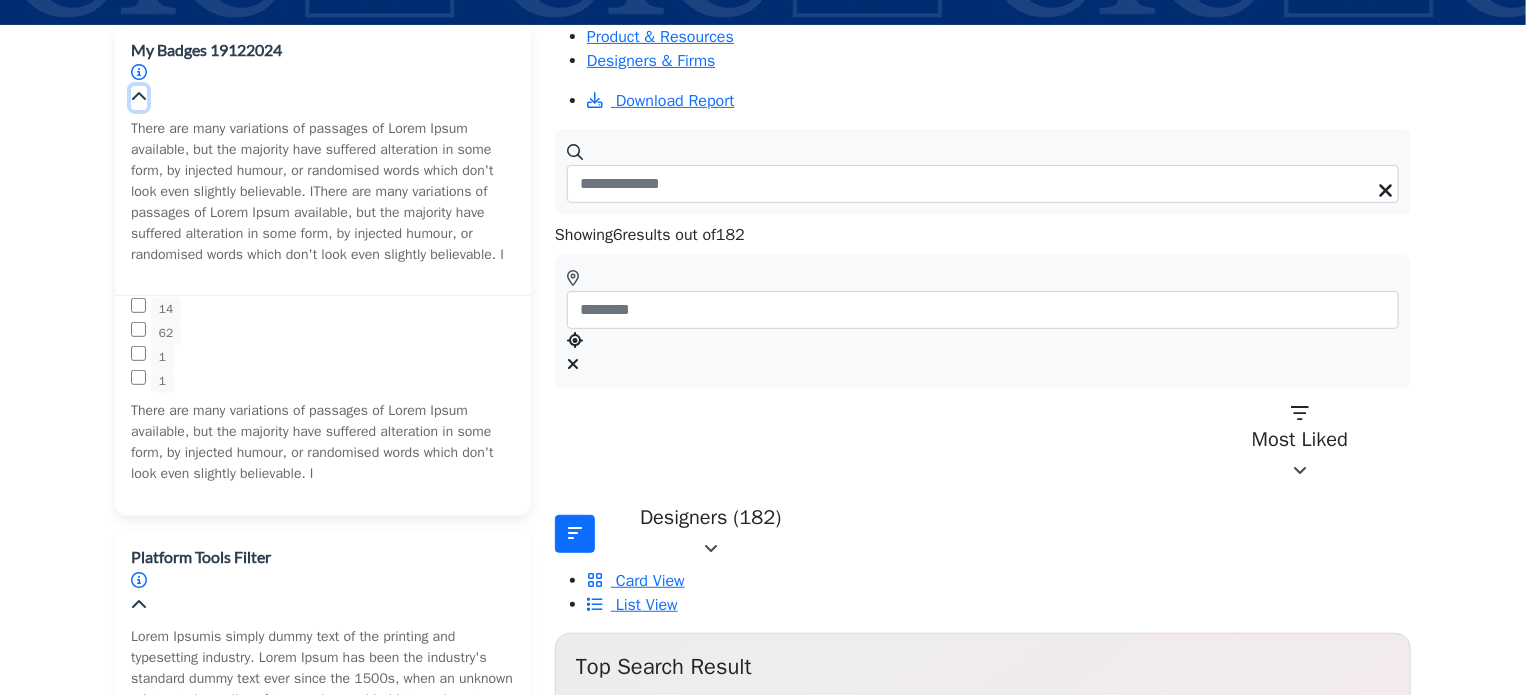 scroll, scrollTop: 300, scrollLeft: 0, axis: vertical 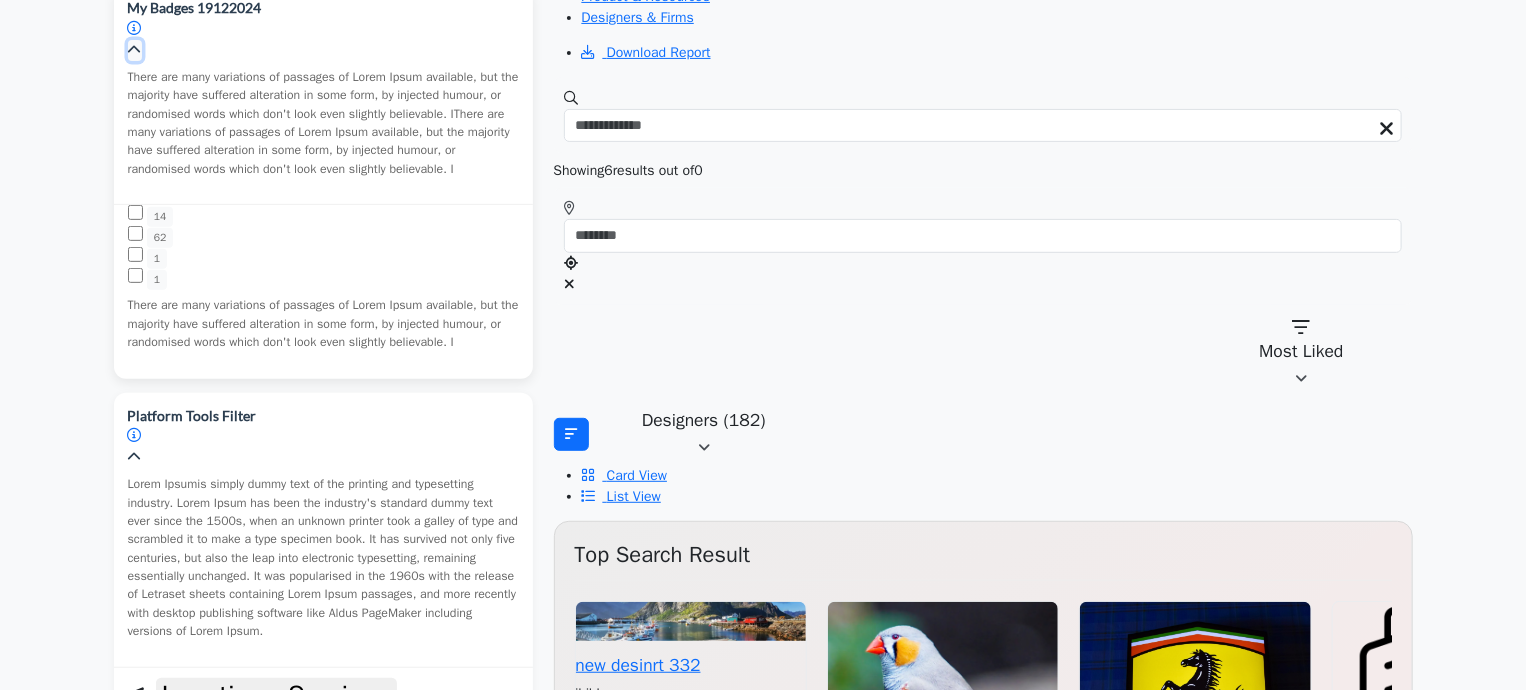 click at bounding box center (135, 50) 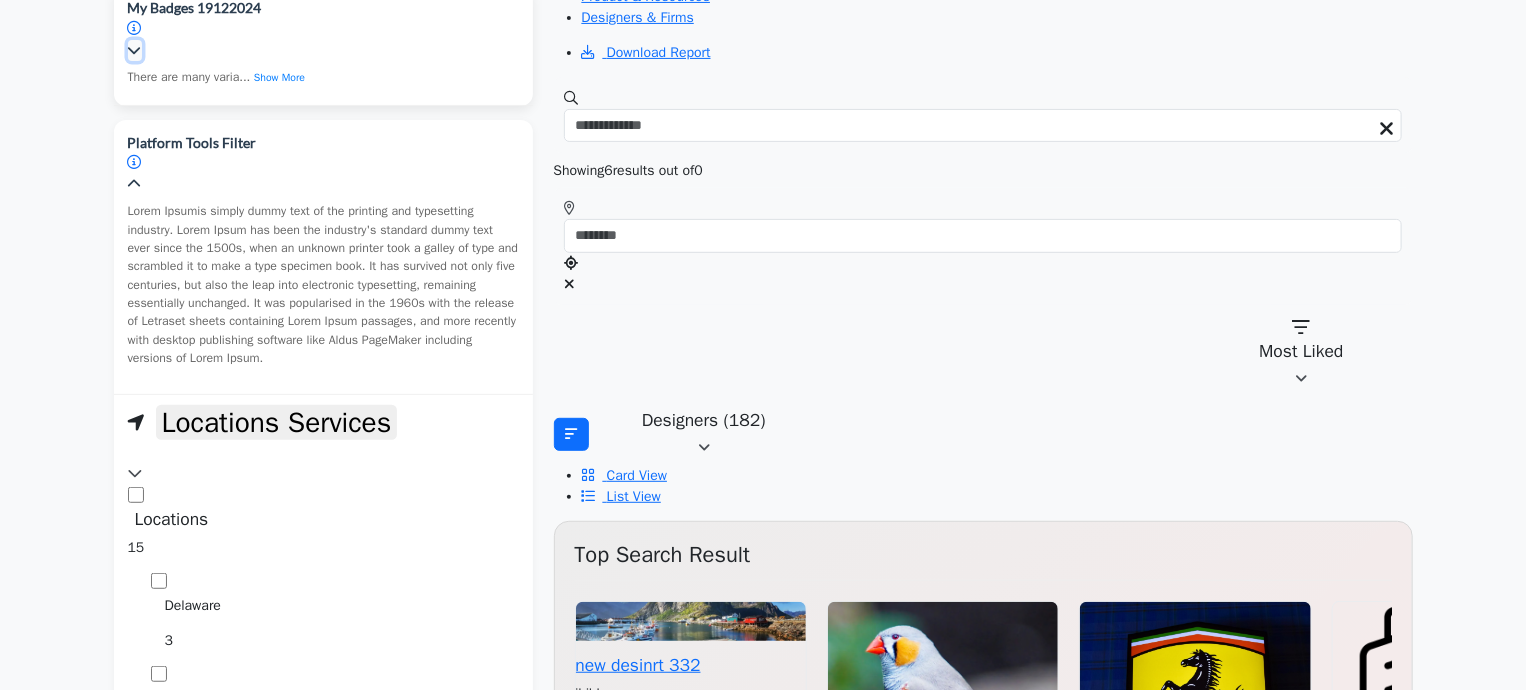 click at bounding box center (135, 50) 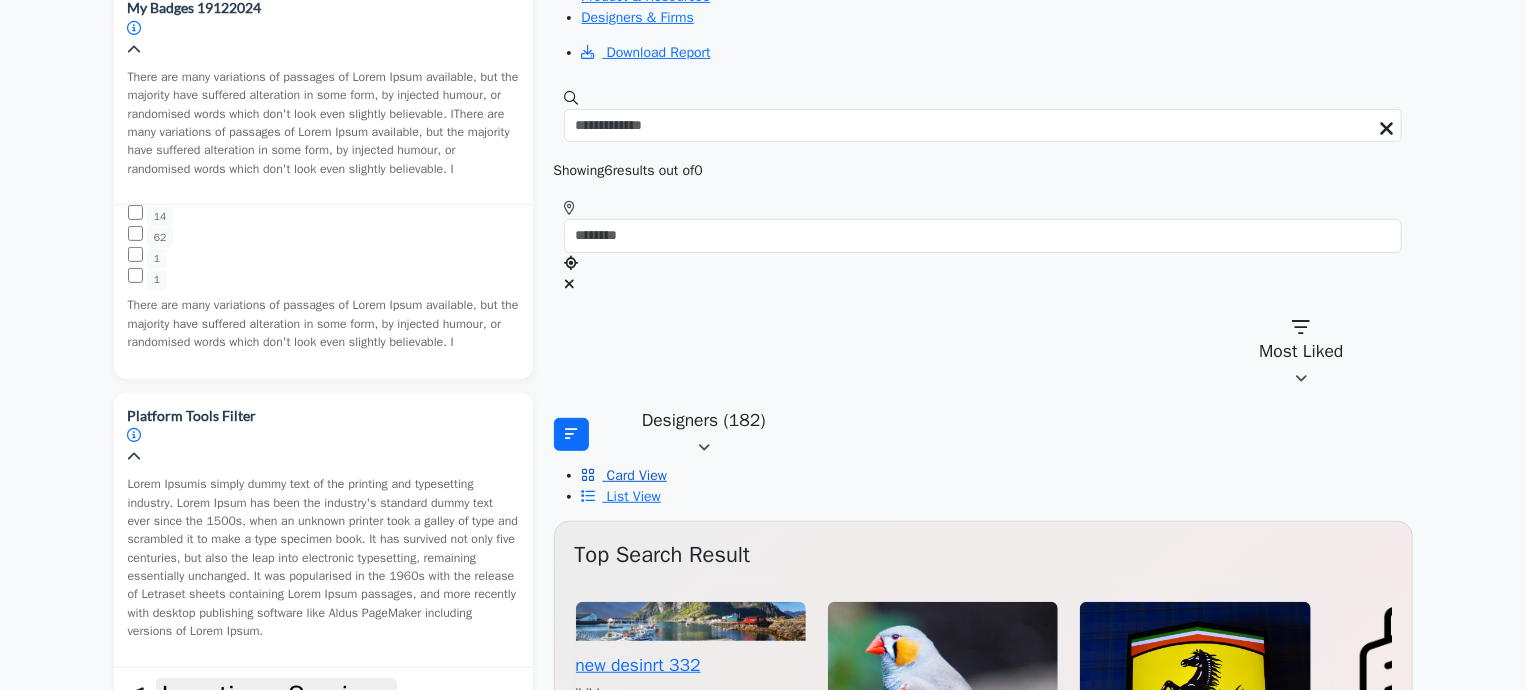 click at bounding box center (589, 475) 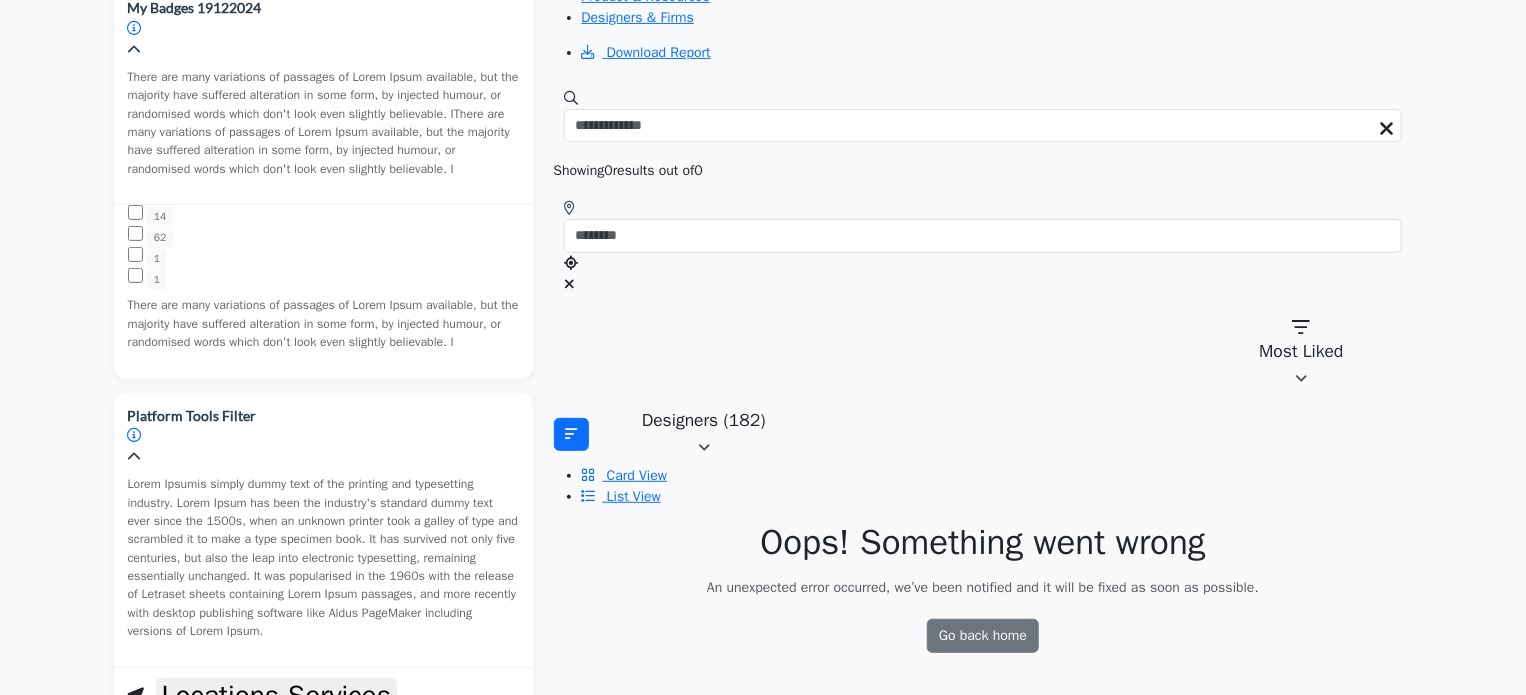 click on "List View" at bounding box center (997, 496) 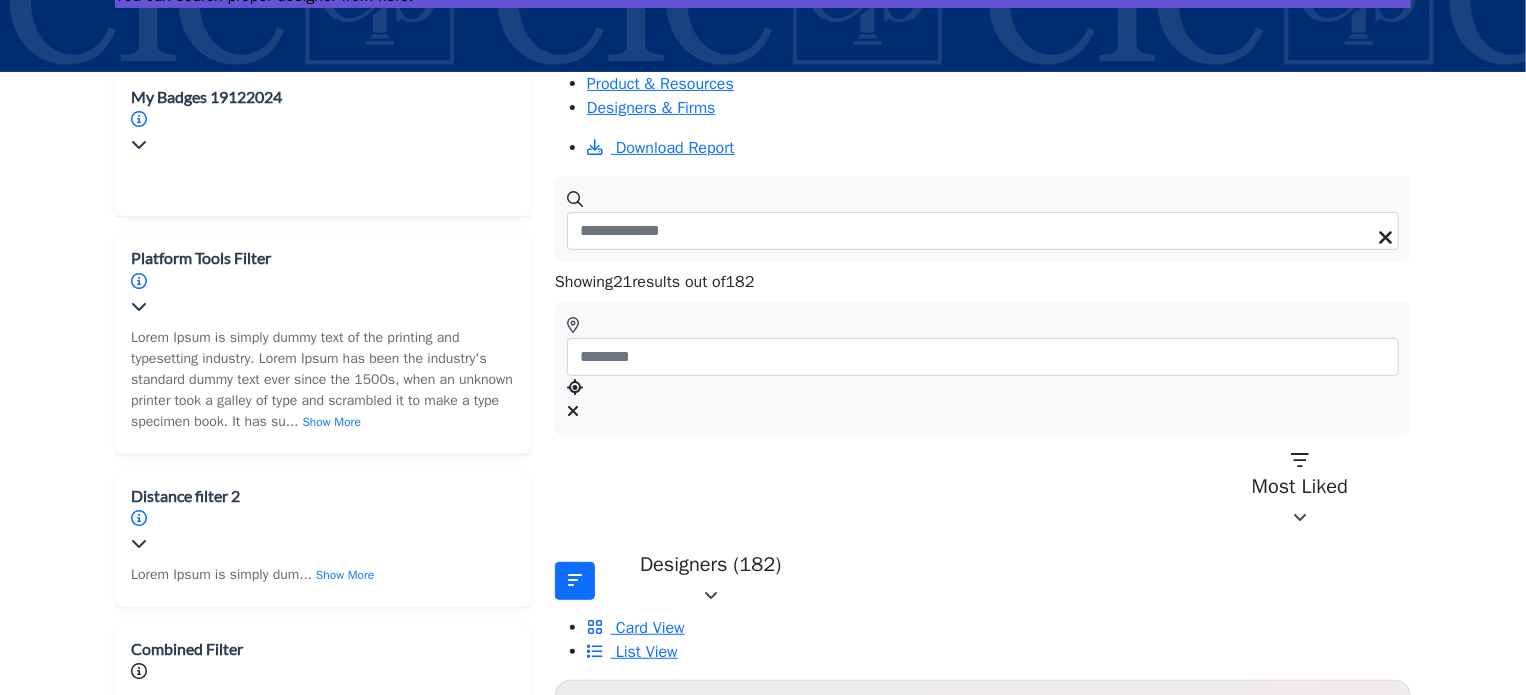 scroll, scrollTop: 200, scrollLeft: 0, axis: vertical 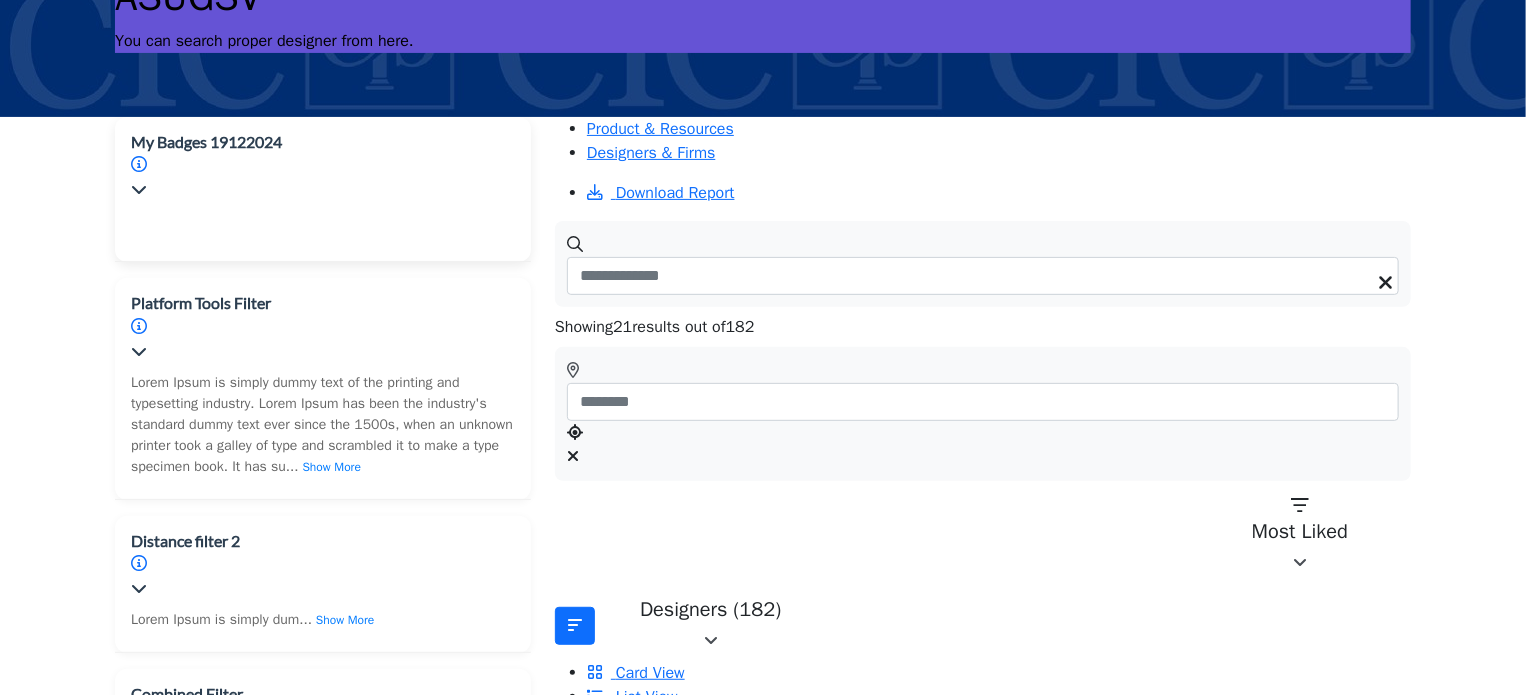 click on "My Badges 19122024" at bounding box center (206, 142) 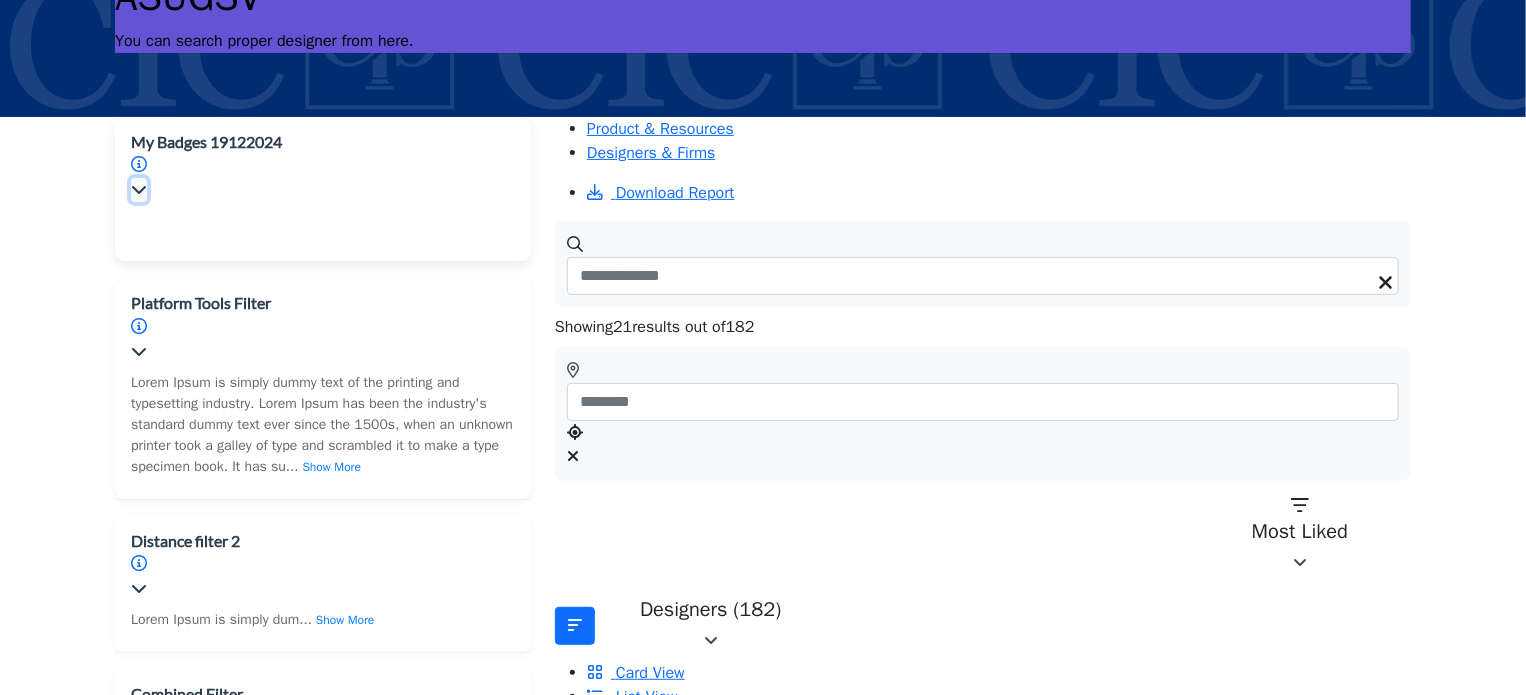 click at bounding box center [139, 189] 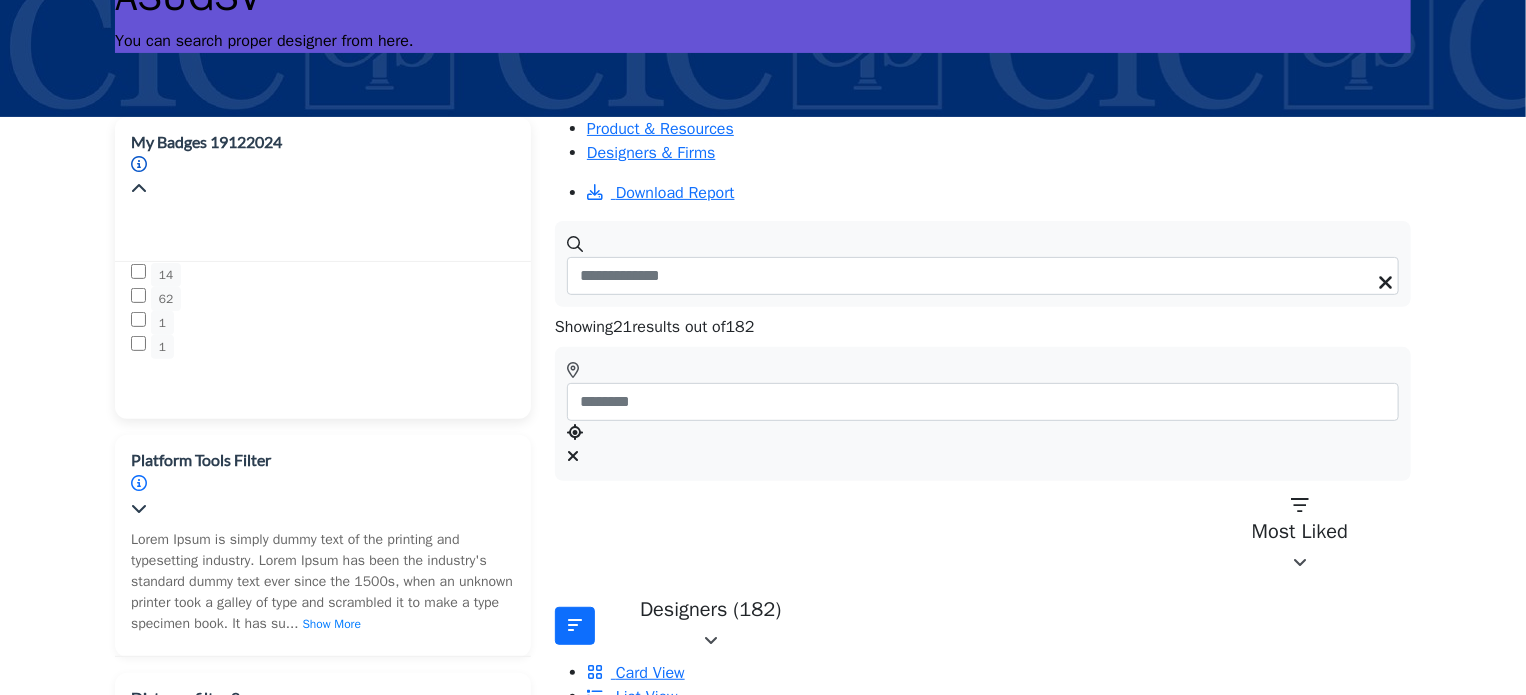 click at bounding box center [139, 164] 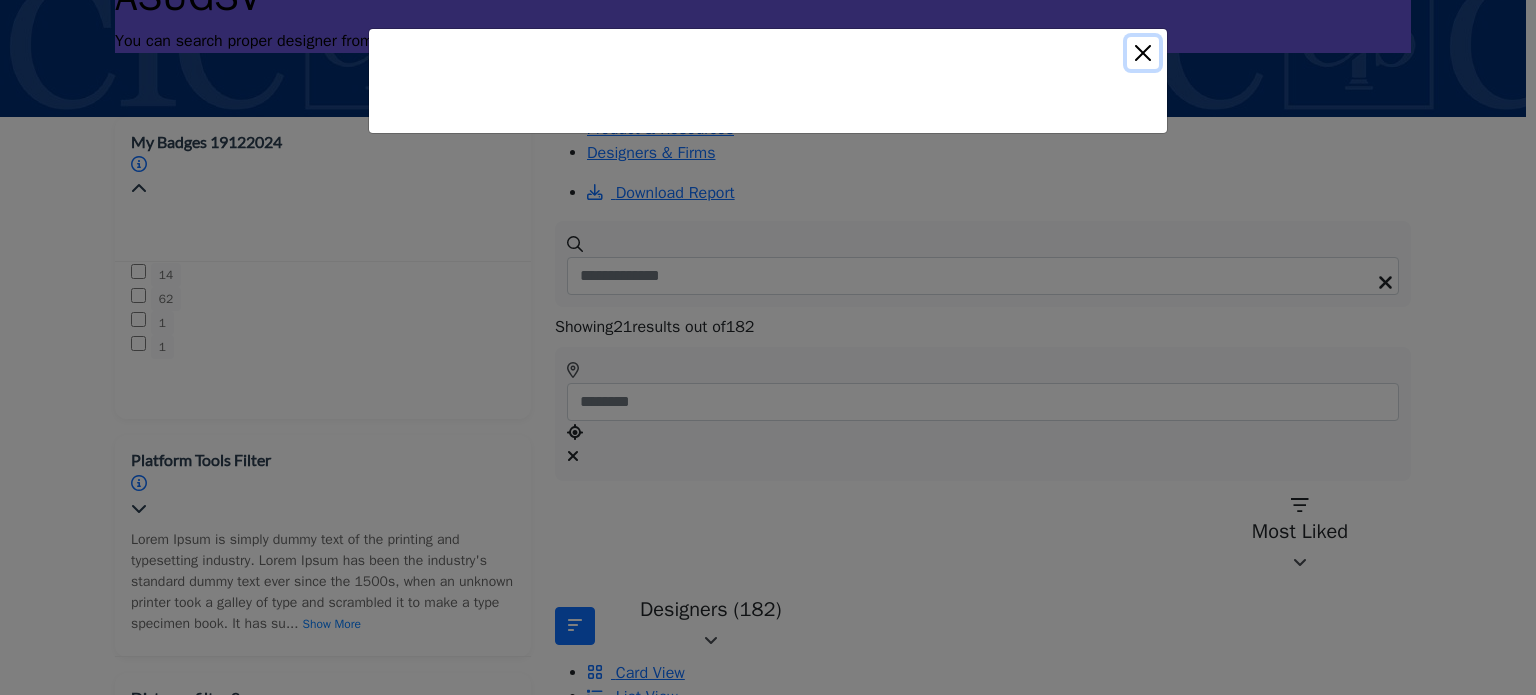 click at bounding box center (1143, 53) 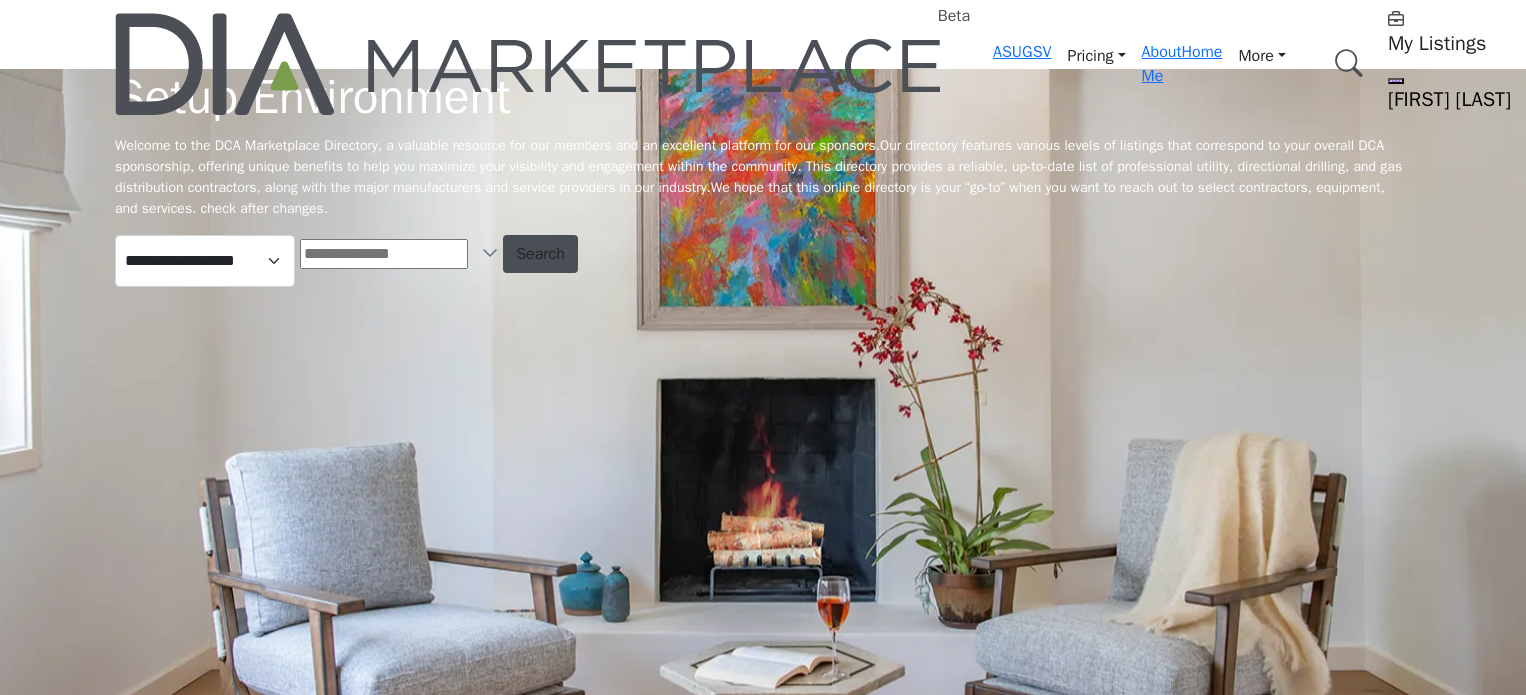 scroll, scrollTop: 0, scrollLeft: 0, axis: both 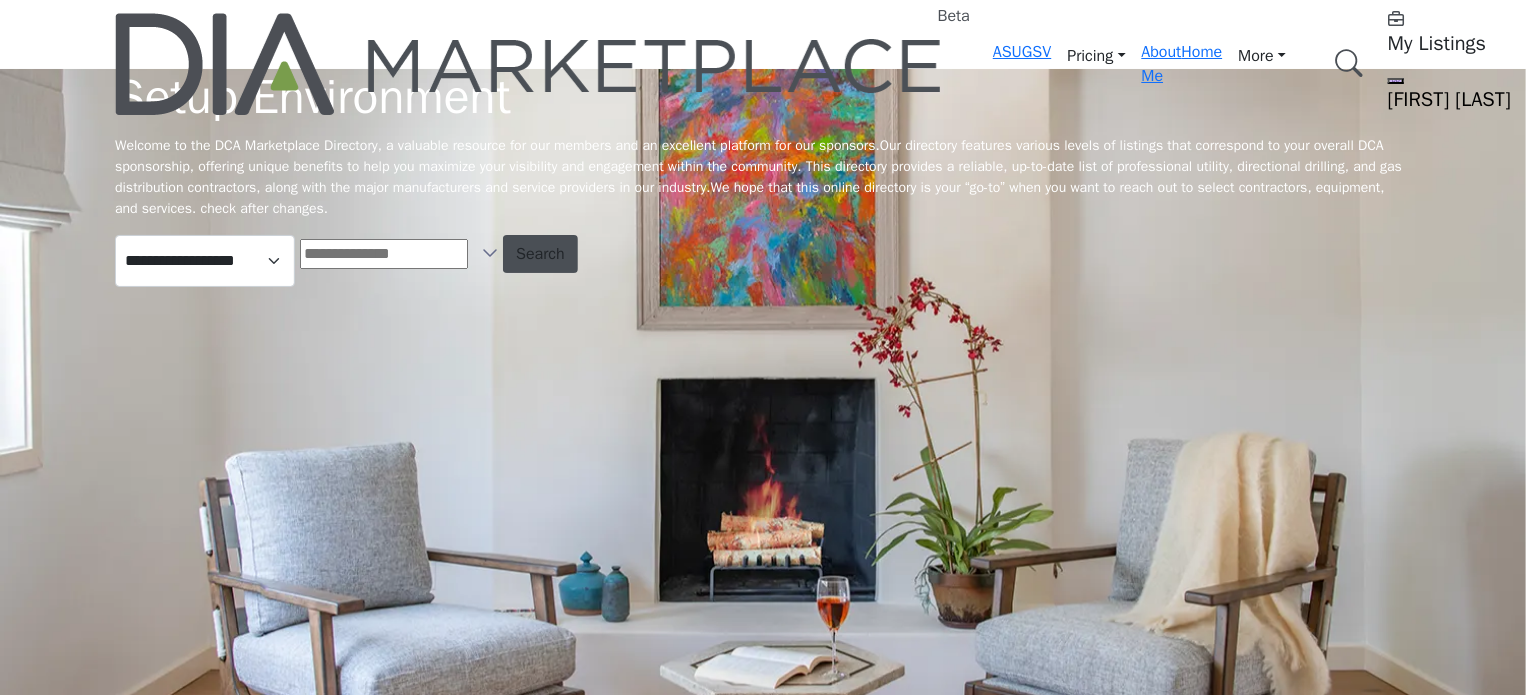 click on "Browse Categories" at bounding box center [0, 0] 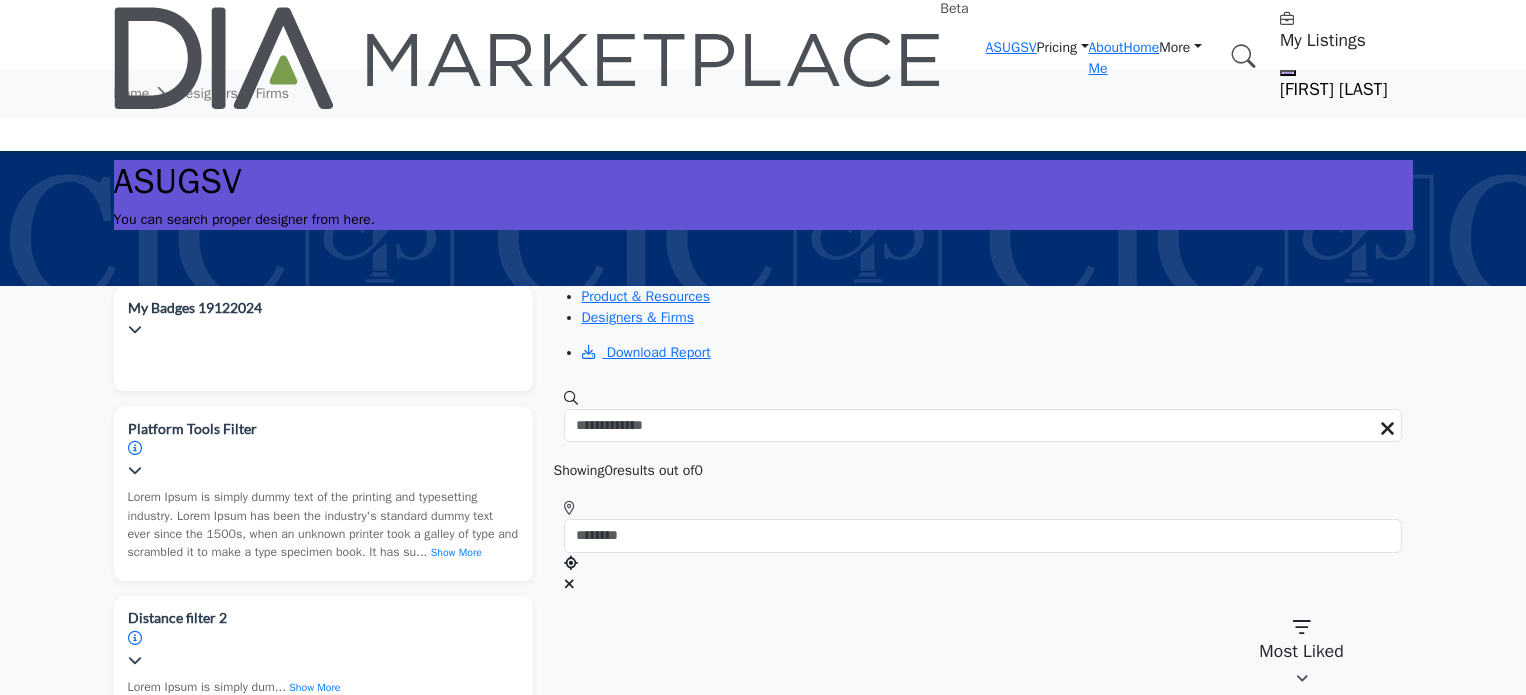 scroll, scrollTop: 0, scrollLeft: 0, axis: both 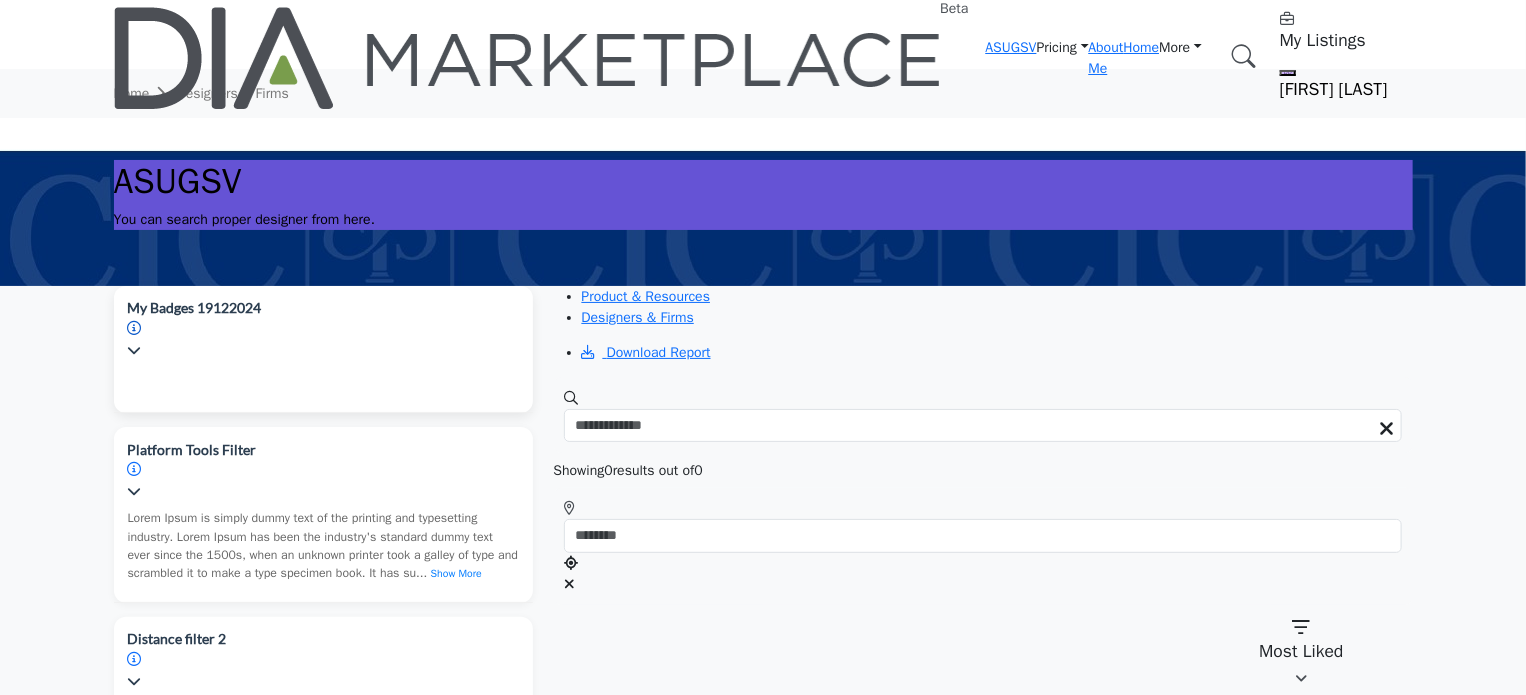click at bounding box center [135, 328] 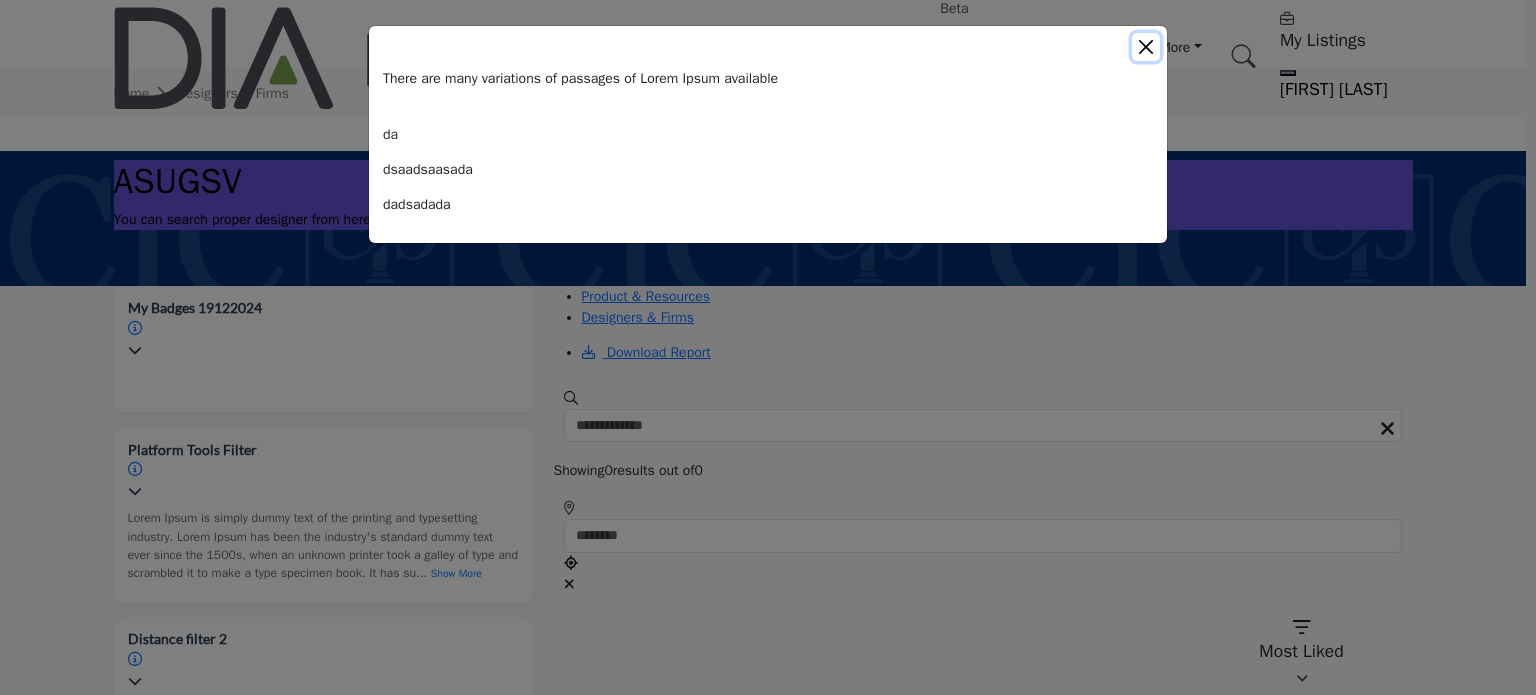 click at bounding box center [1146, 47] 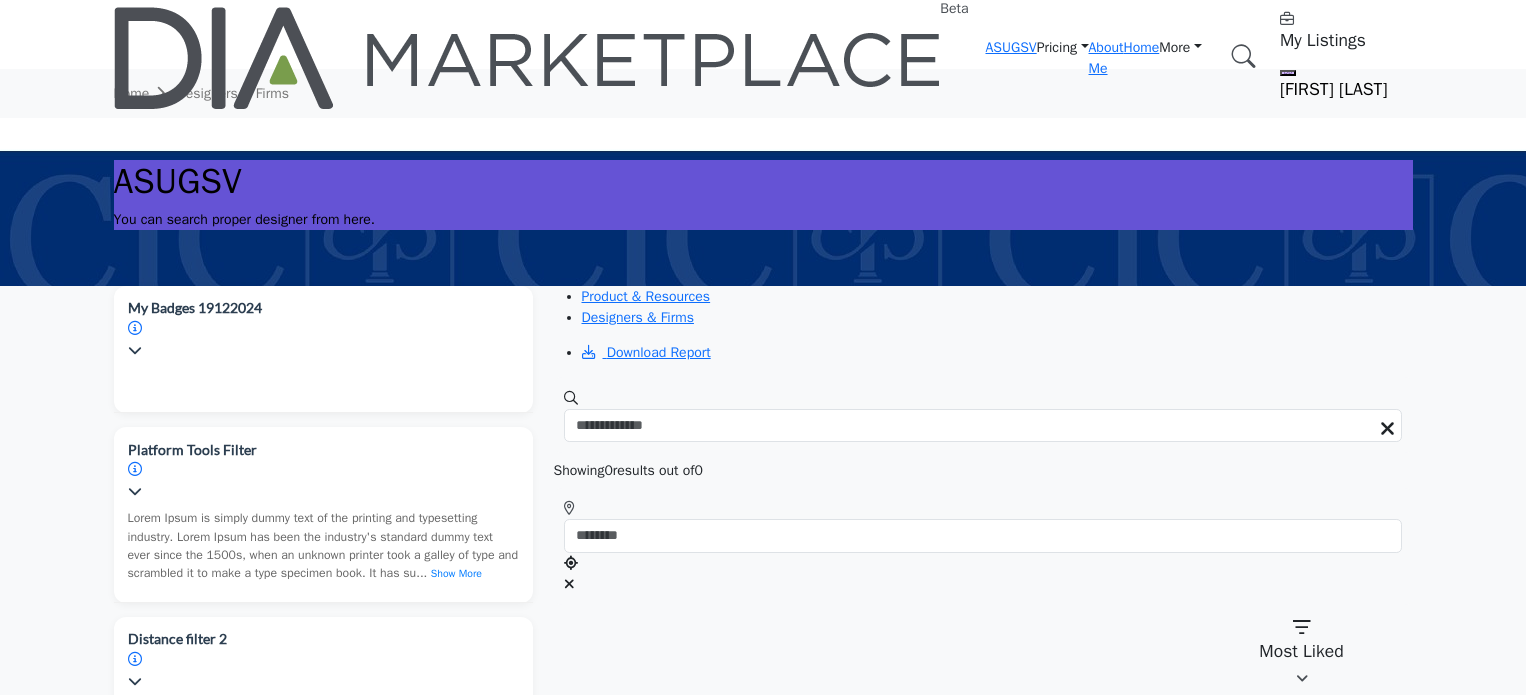 scroll, scrollTop: 0, scrollLeft: 0, axis: both 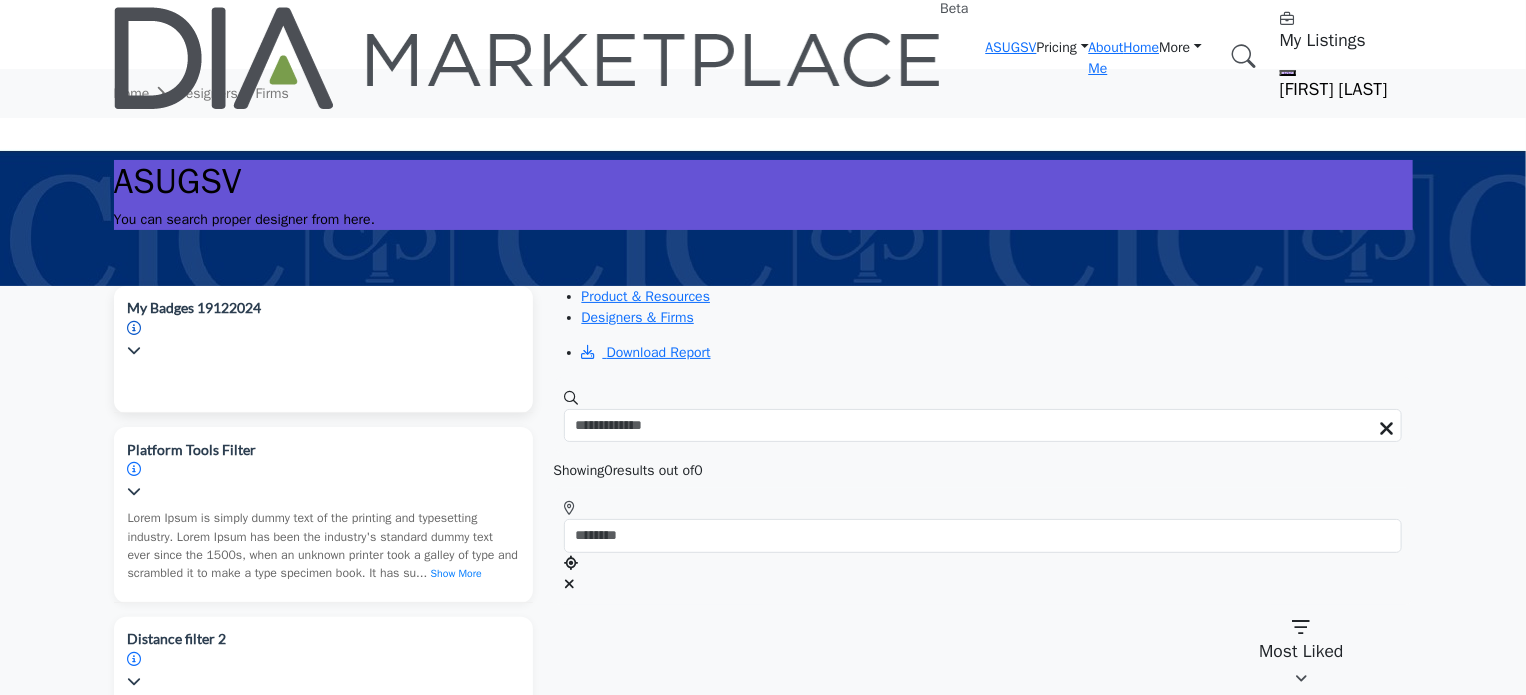 click at bounding box center [135, 328] 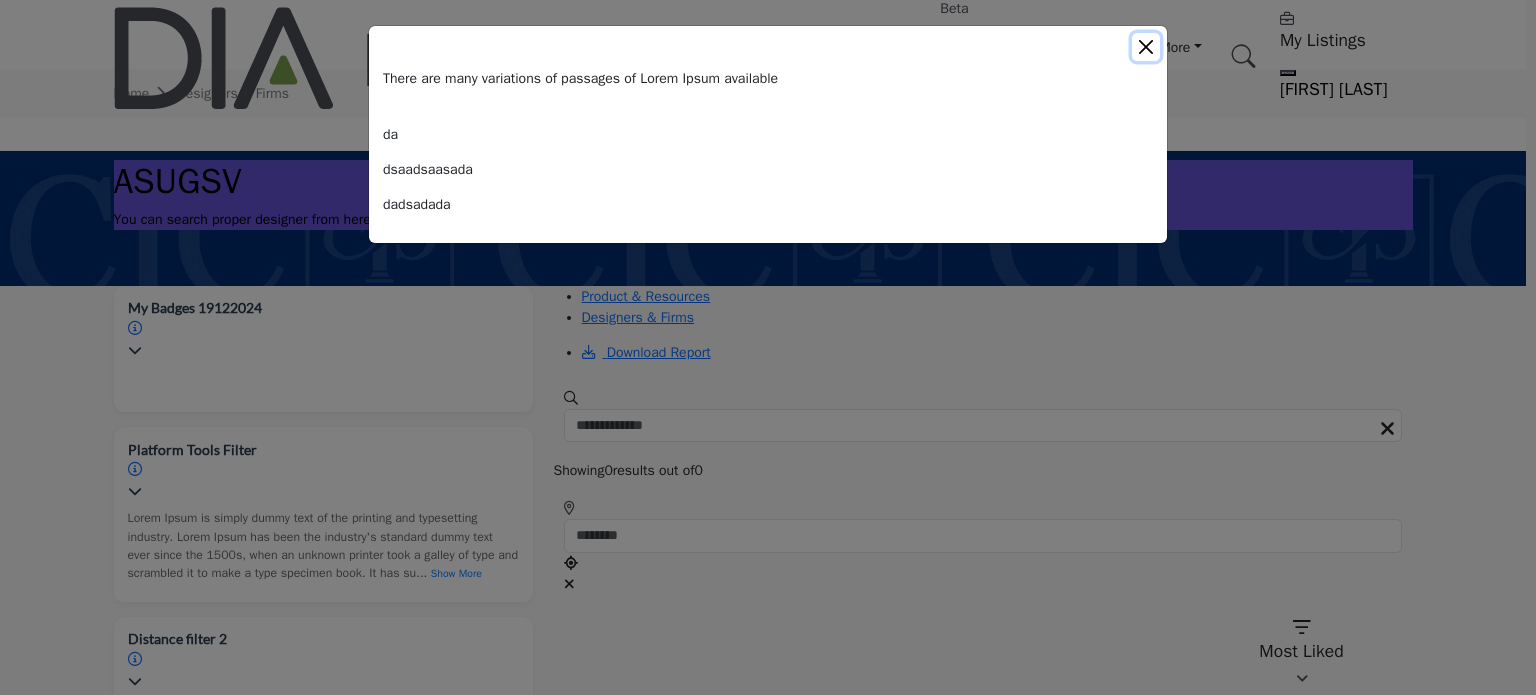 click at bounding box center (1146, 47) 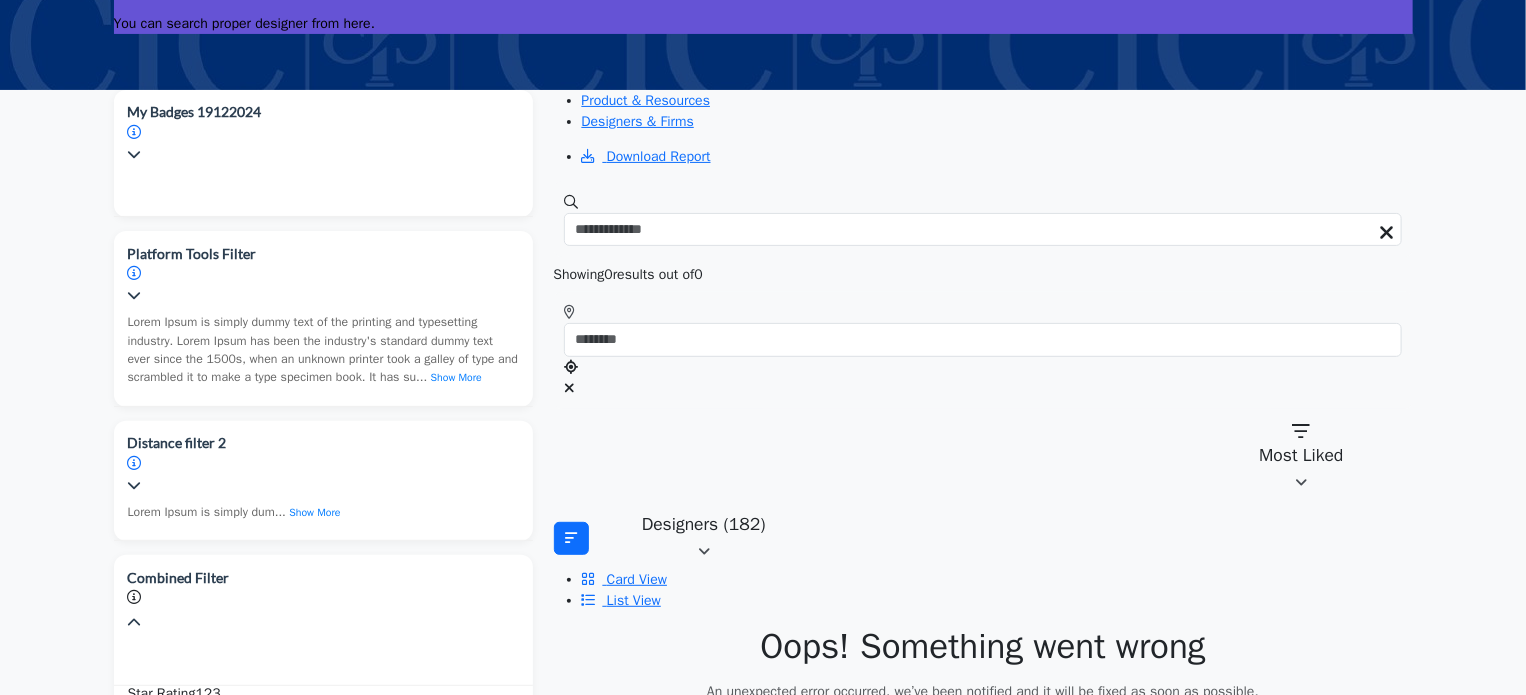 scroll, scrollTop: 200, scrollLeft: 0, axis: vertical 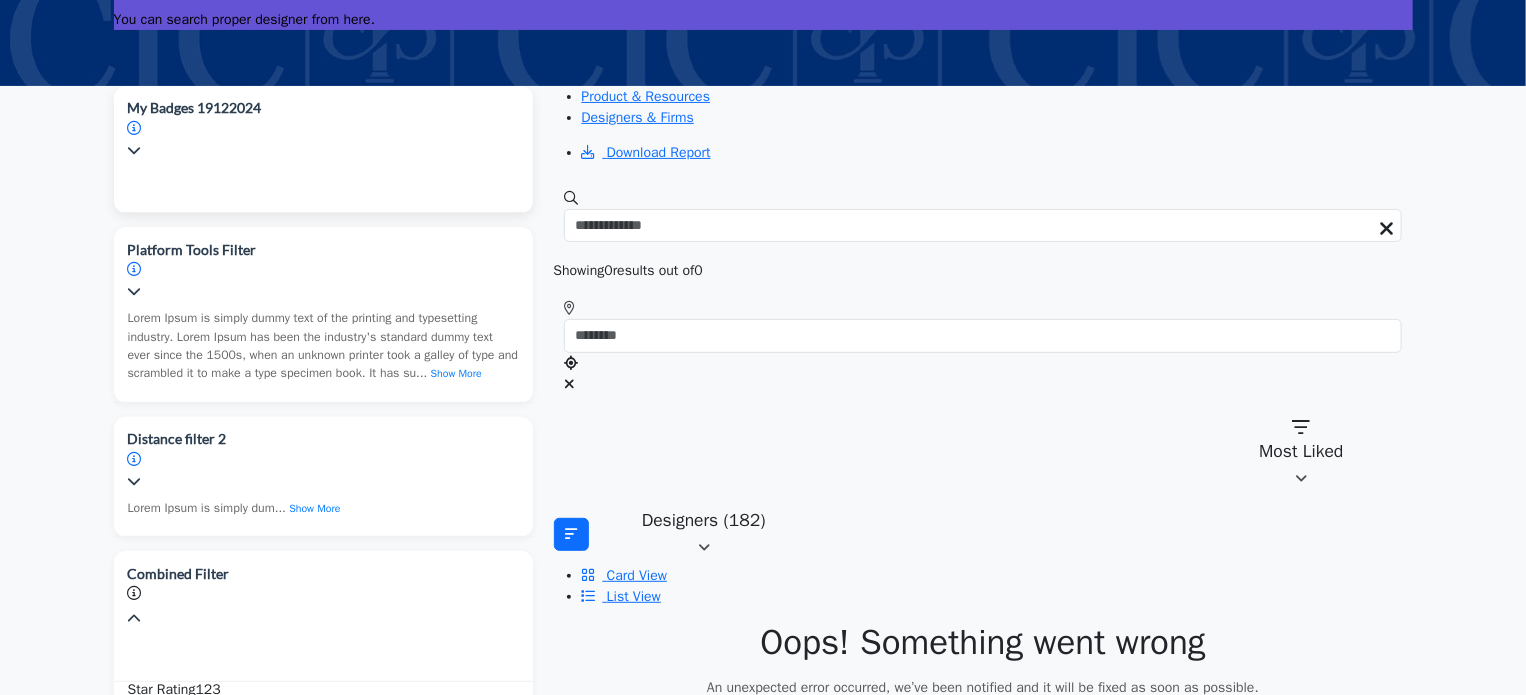 click on "My Badges 19122024" at bounding box center (195, 108) 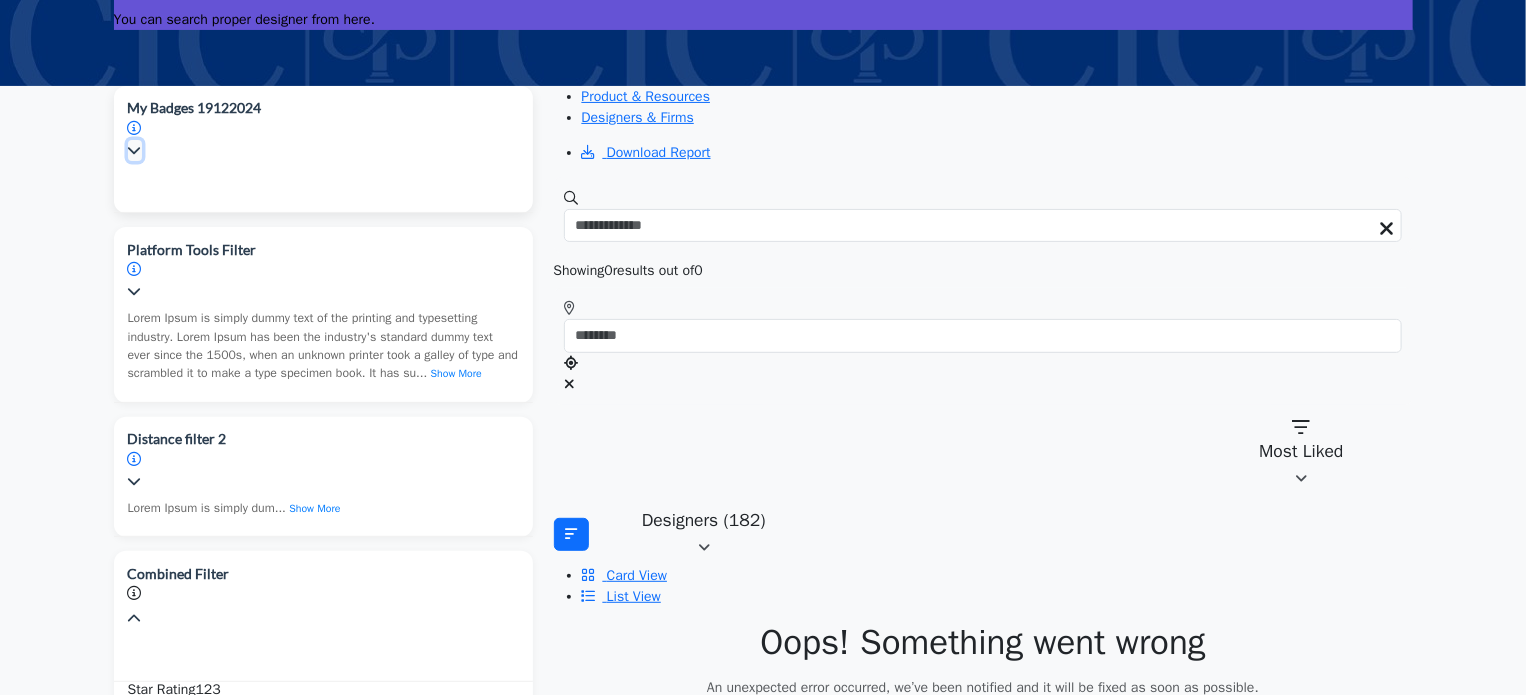click at bounding box center (135, 150) 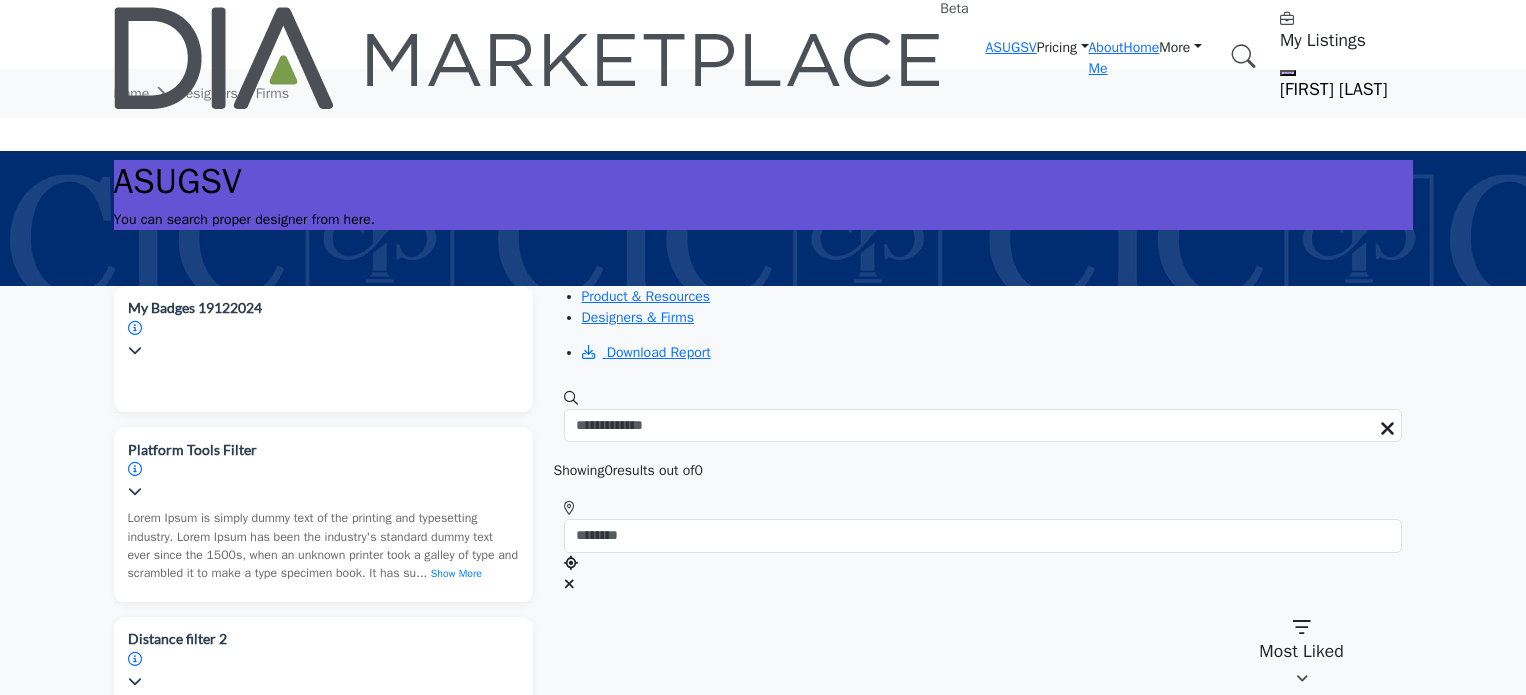scroll, scrollTop: 0, scrollLeft: 0, axis: both 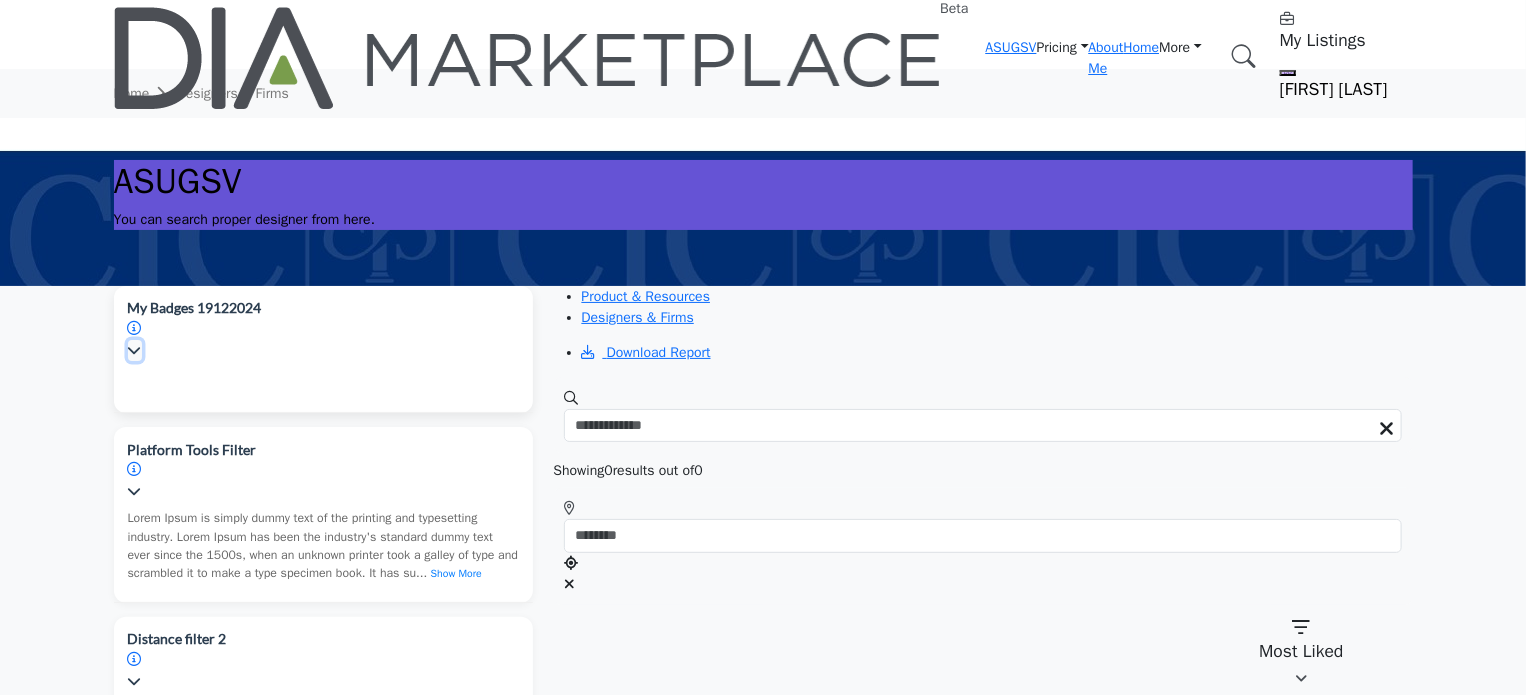 click at bounding box center [135, 350] 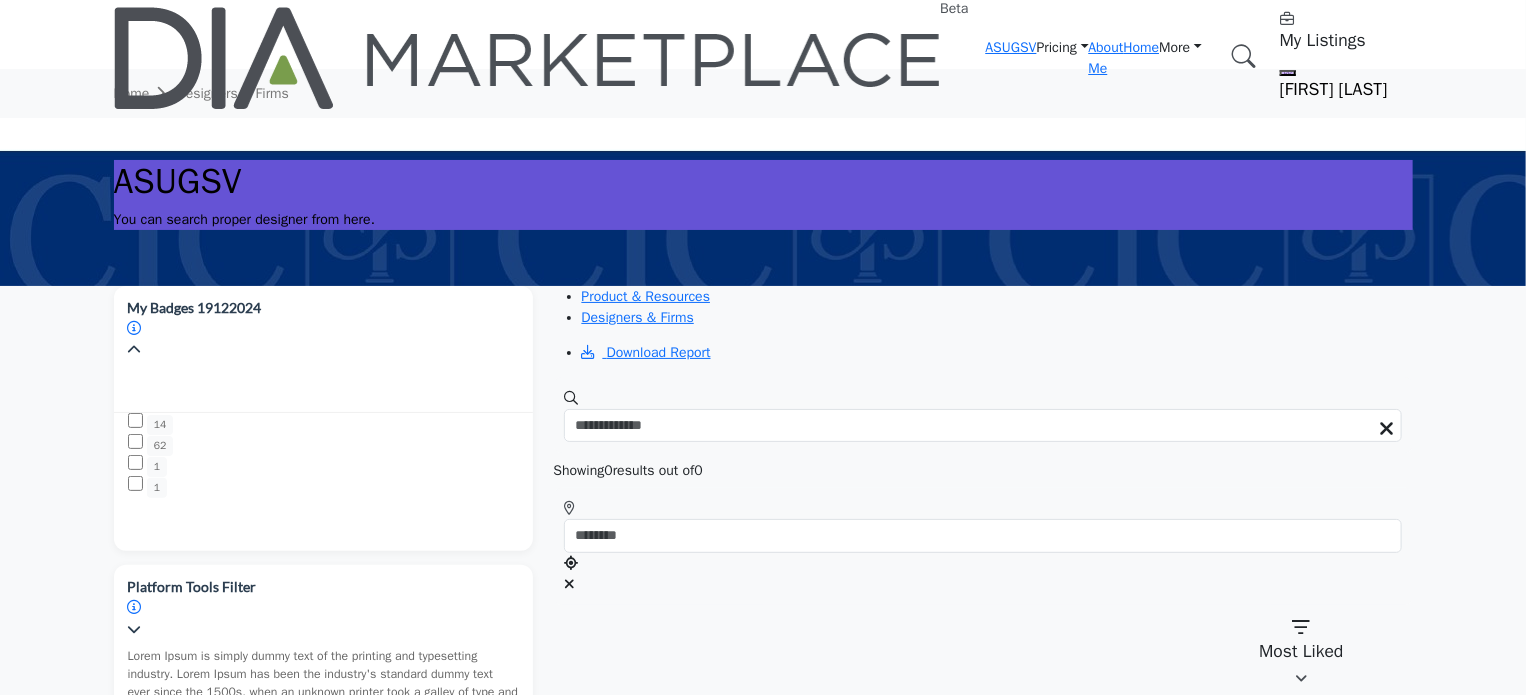 click at bounding box center [589, 796] 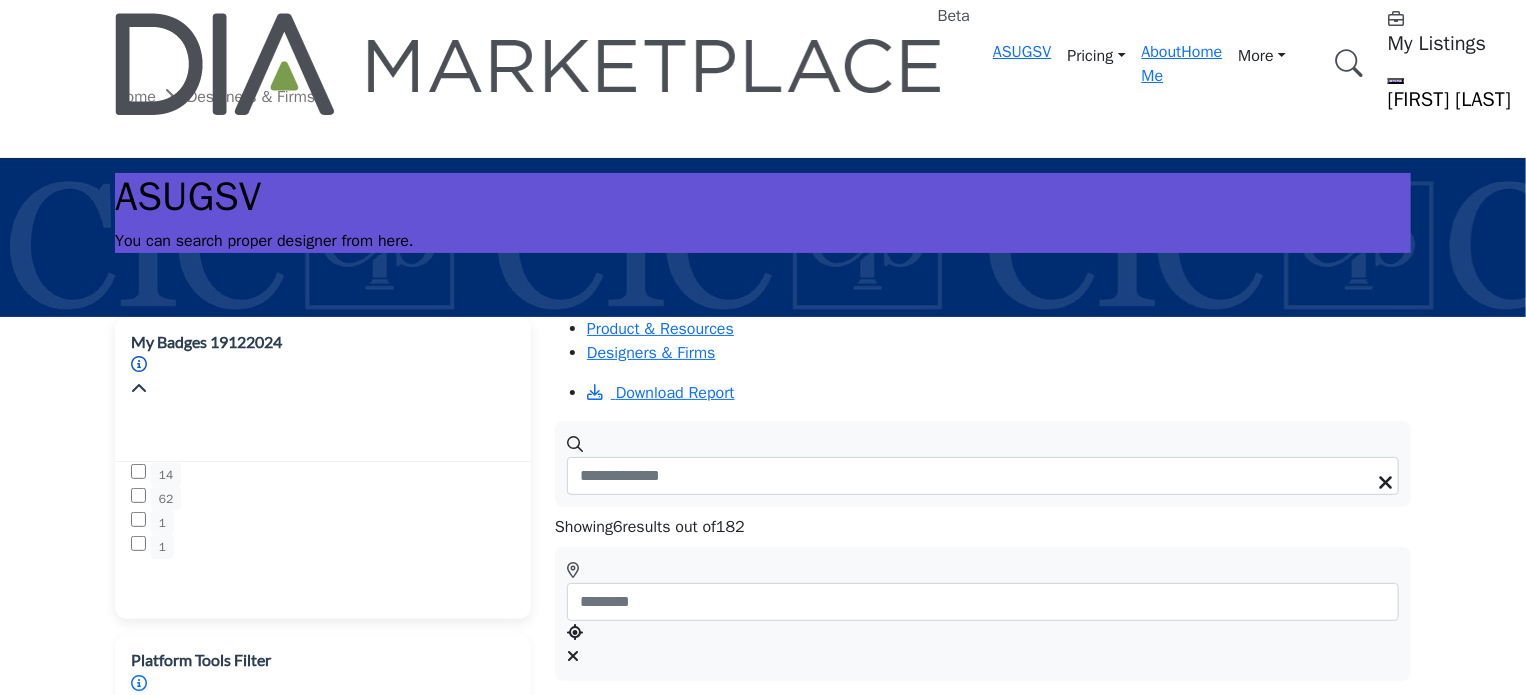 click at bounding box center [139, 364] 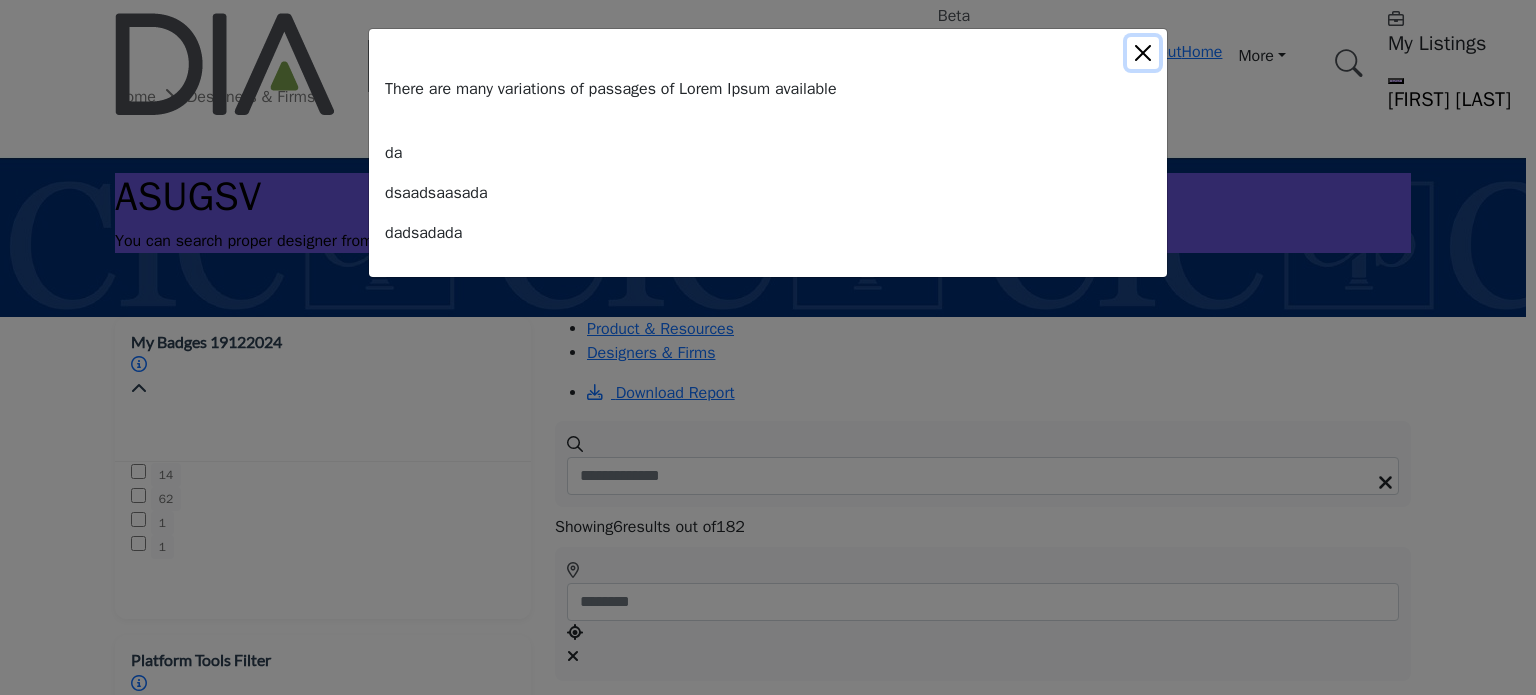 click at bounding box center [1143, 53] 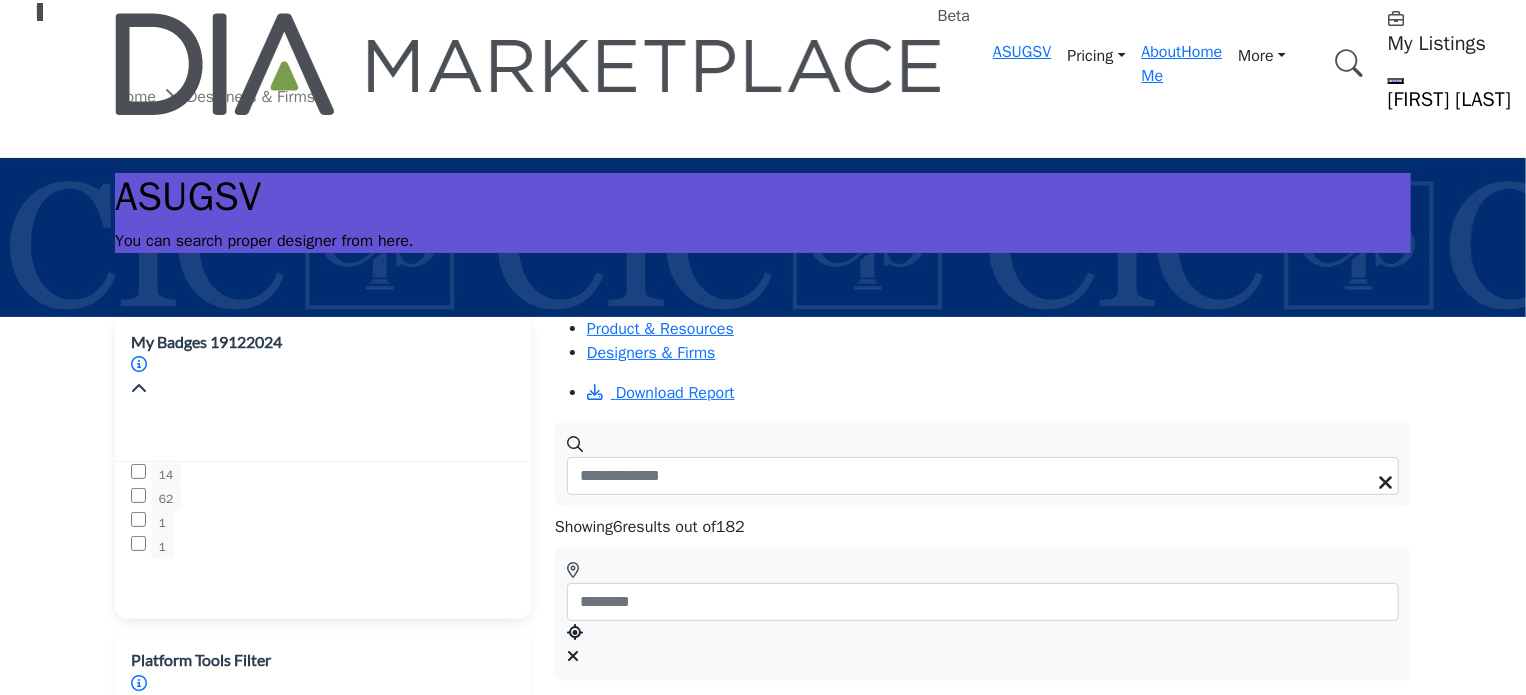 scroll, scrollTop: 100, scrollLeft: 0, axis: vertical 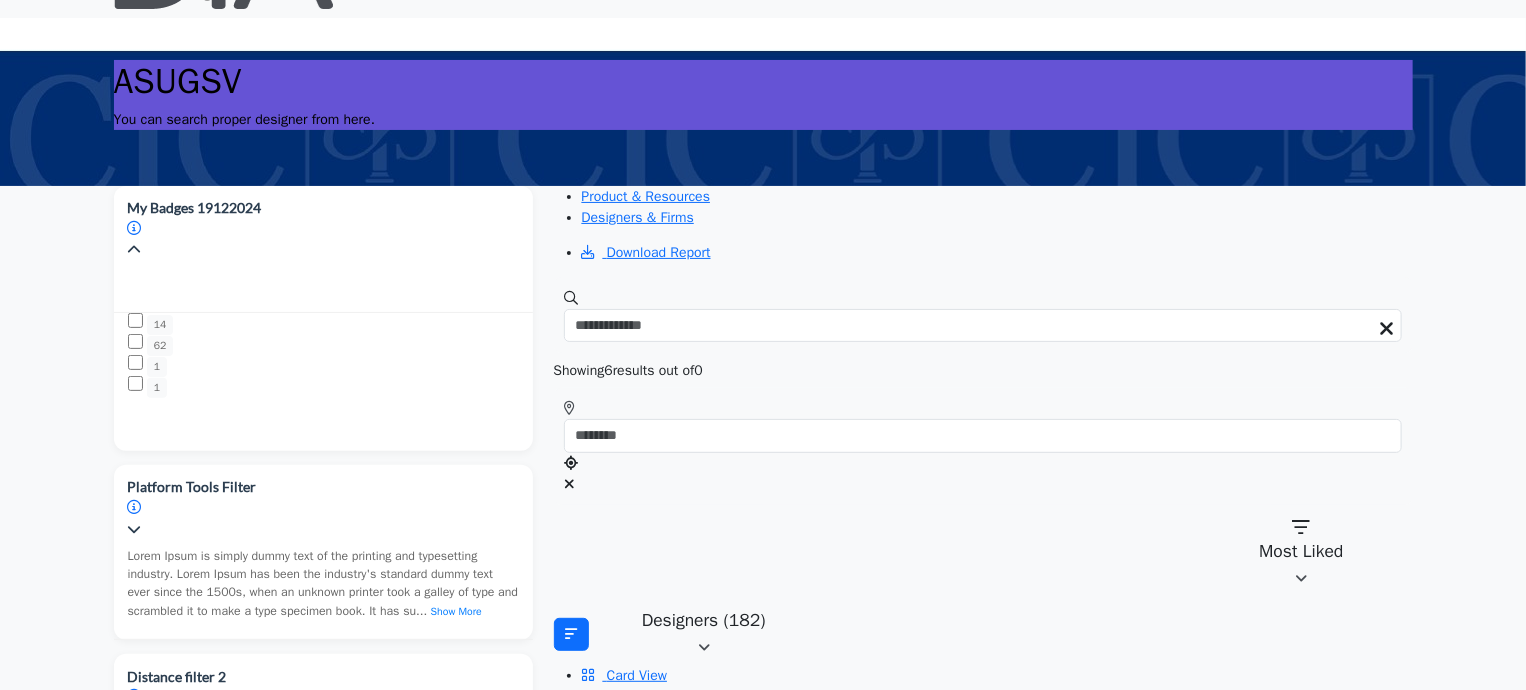 click on "List View" at bounding box center [997, 696] 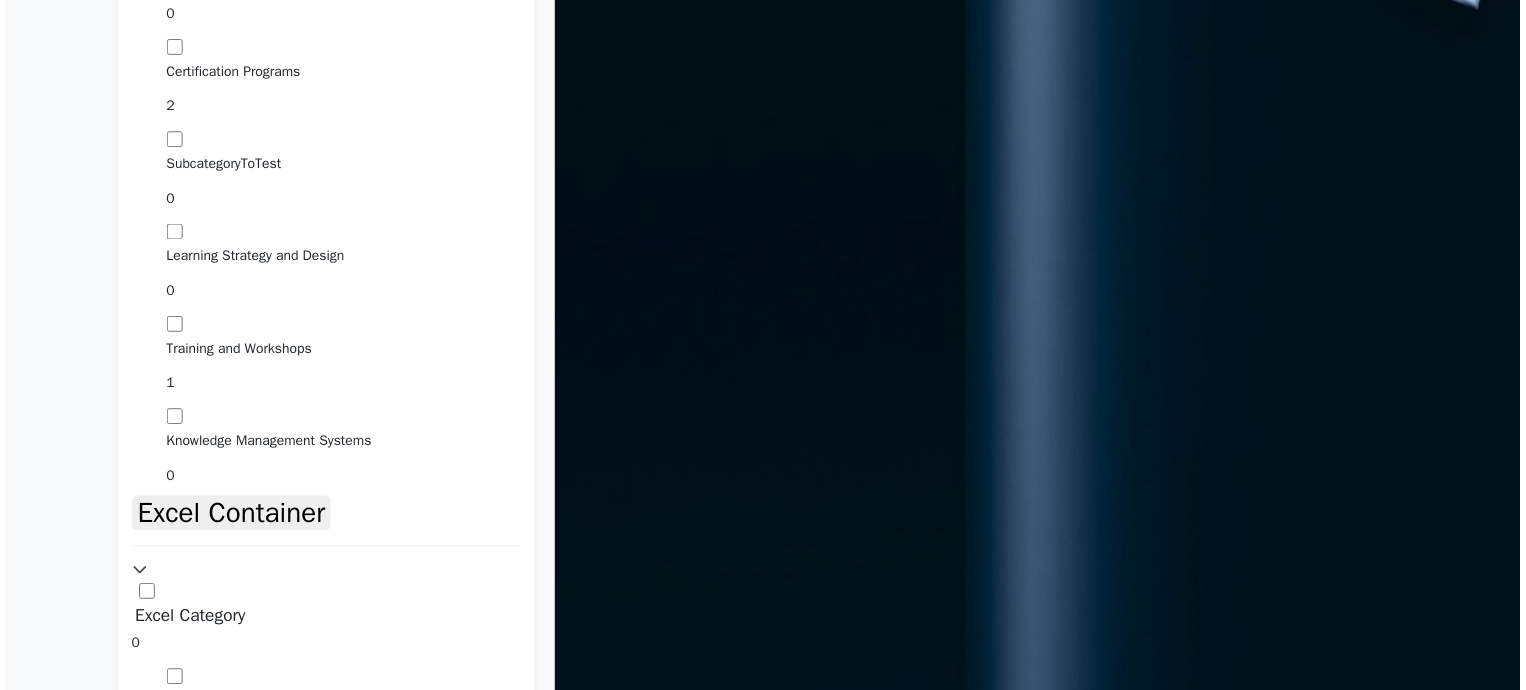 scroll, scrollTop: 1600, scrollLeft: 0, axis: vertical 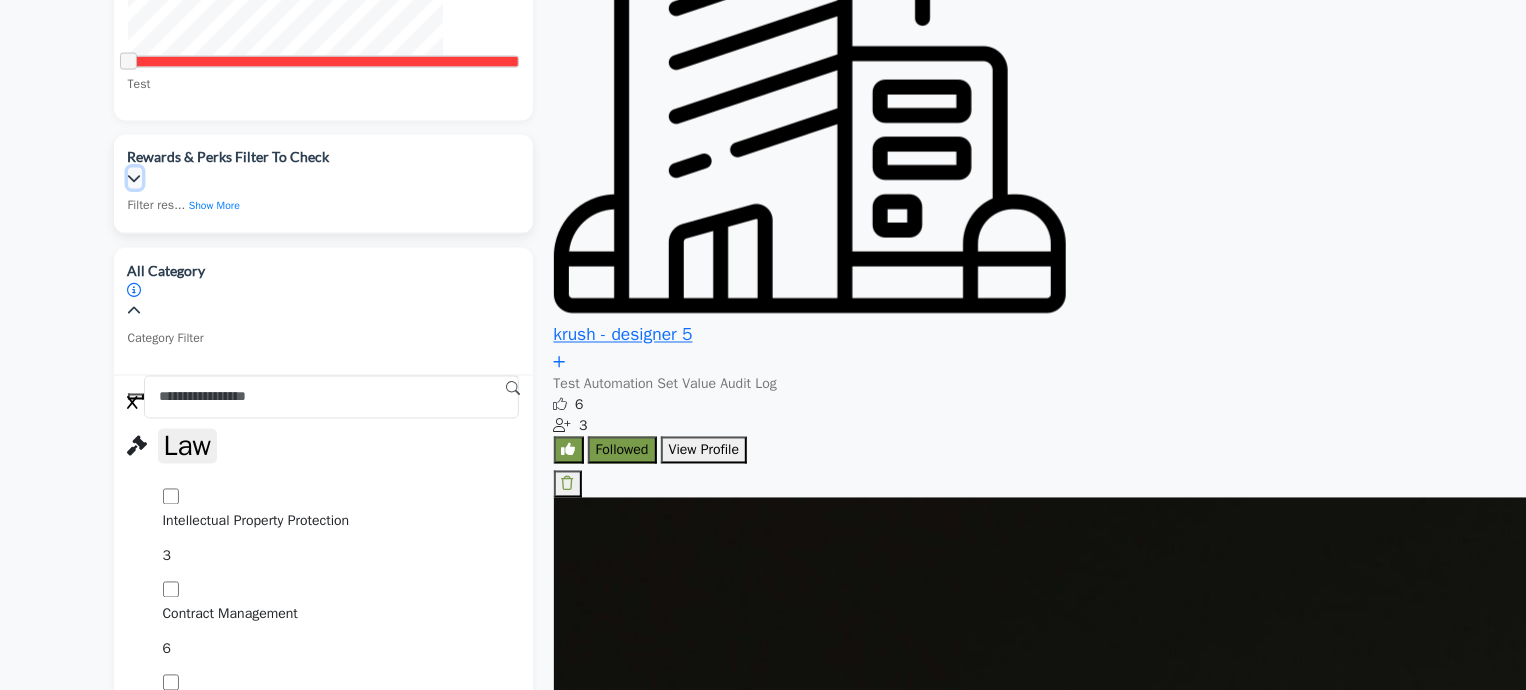 click at bounding box center (135, 178) 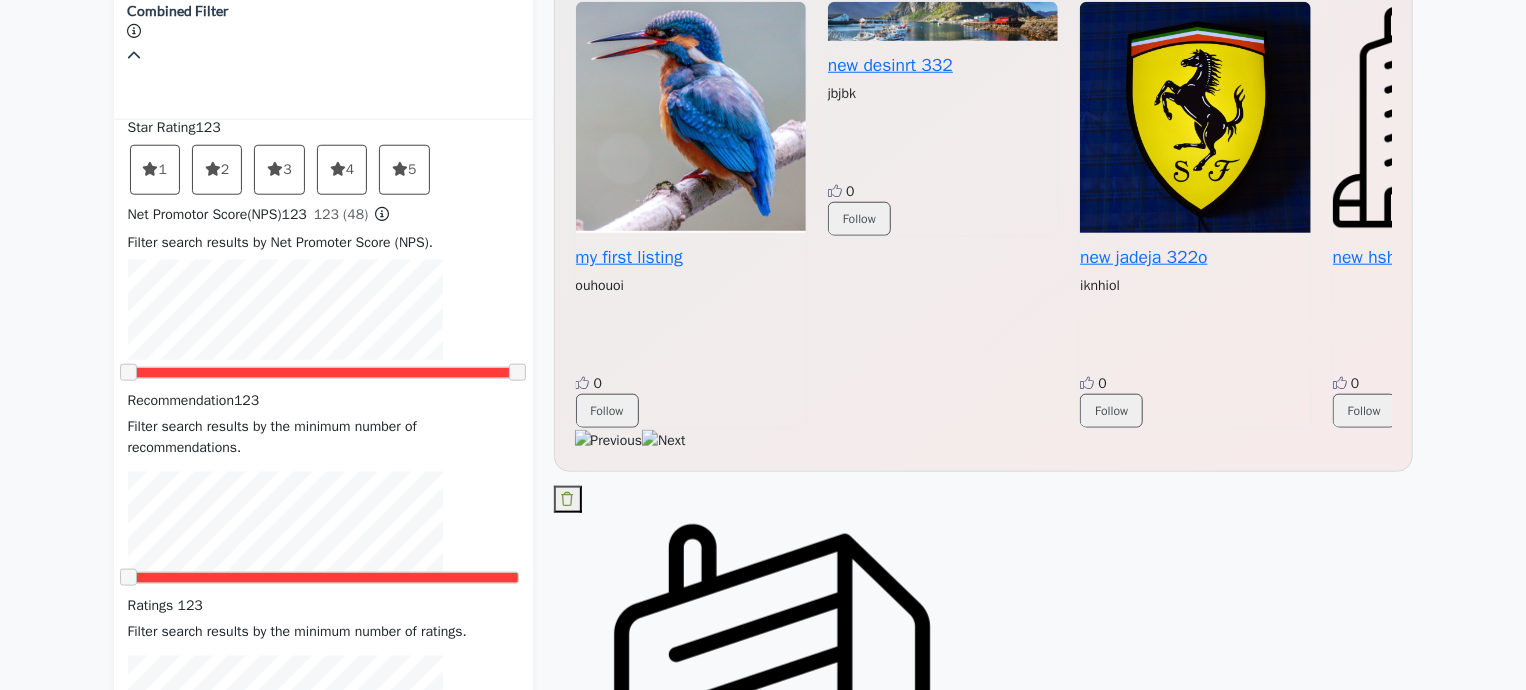 scroll, scrollTop: 600, scrollLeft: 0, axis: vertical 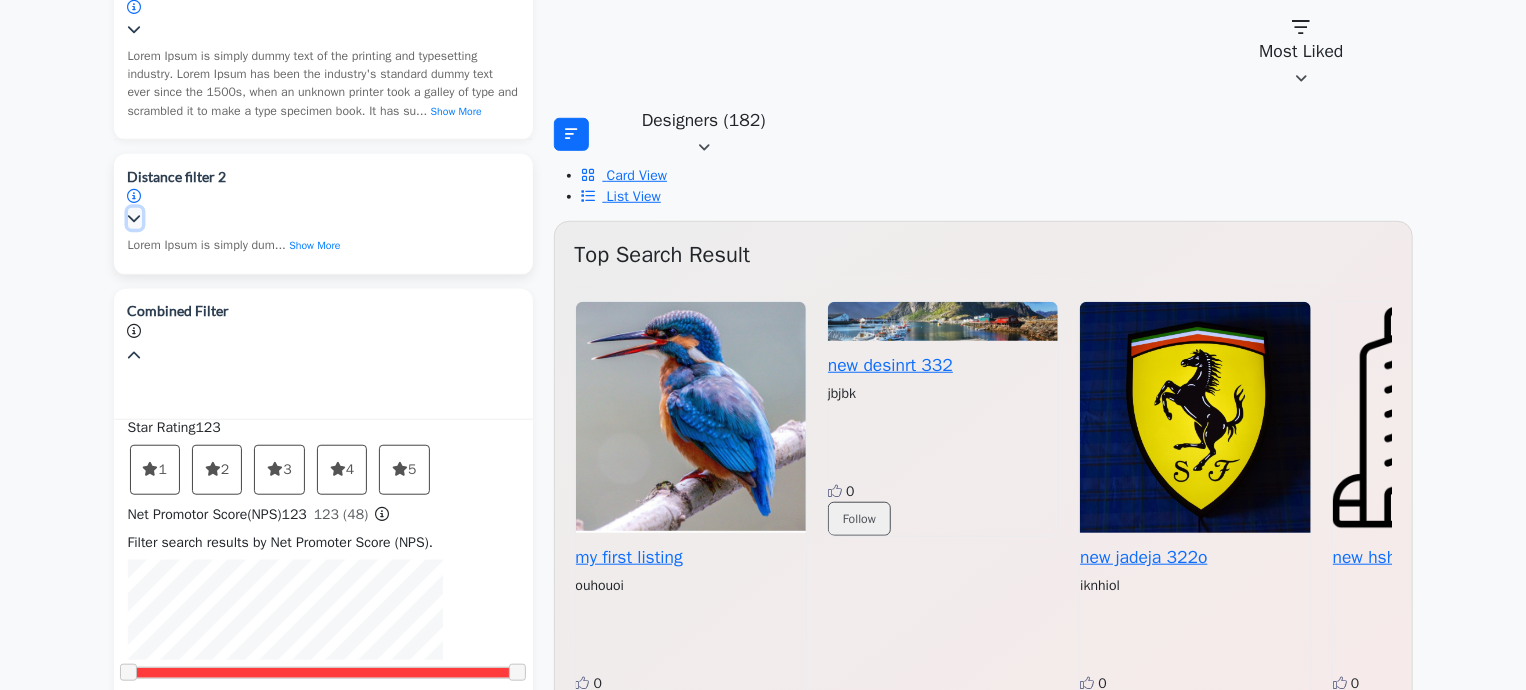 click at bounding box center [135, 218] 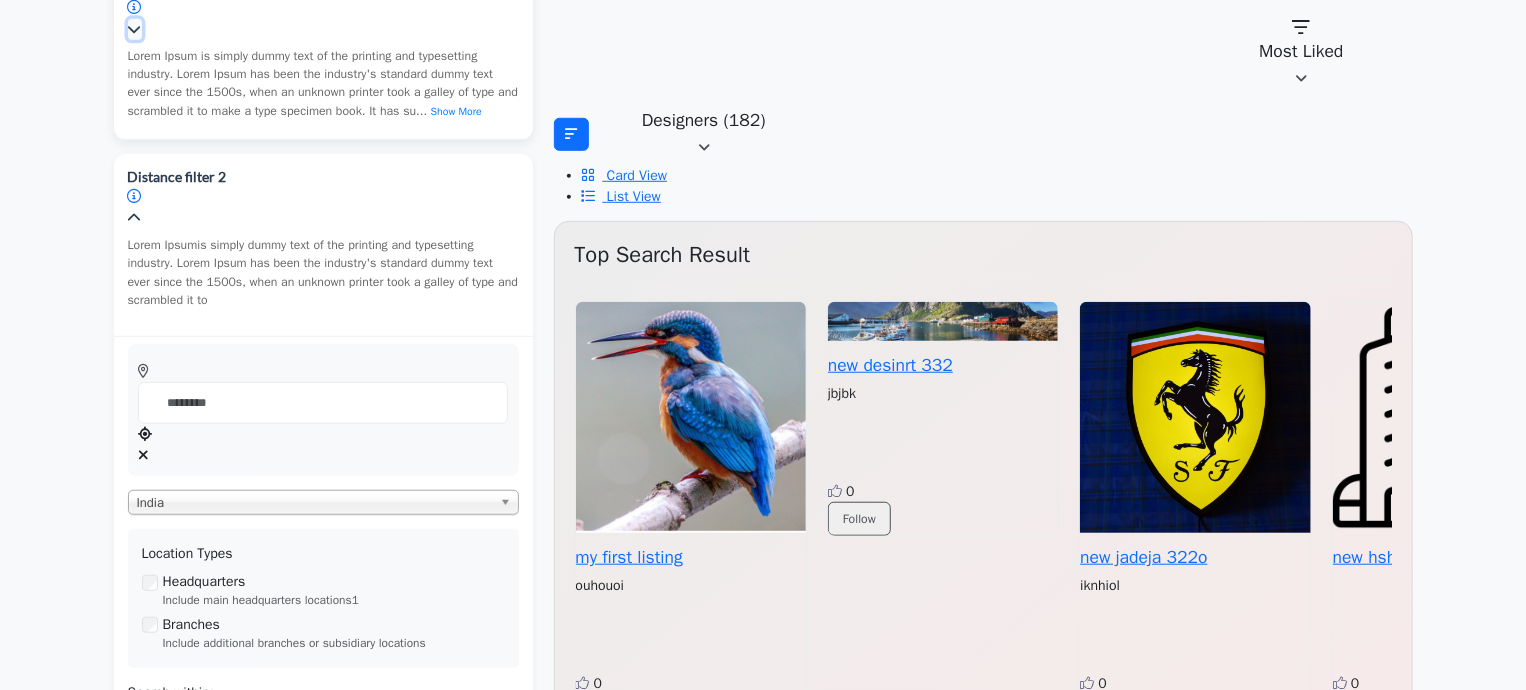 click at bounding box center [135, 29] 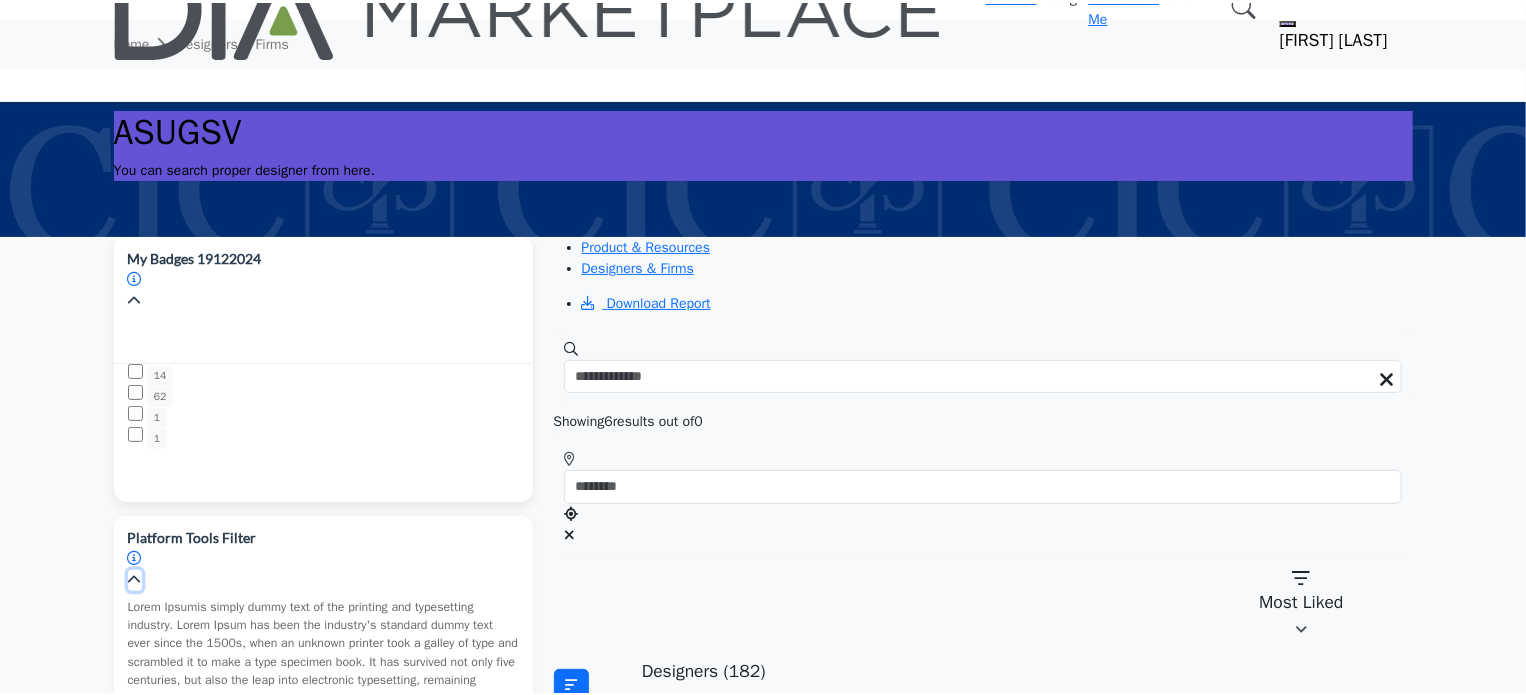 scroll, scrollTop: 100, scrollLeft: 0, axis: vertical 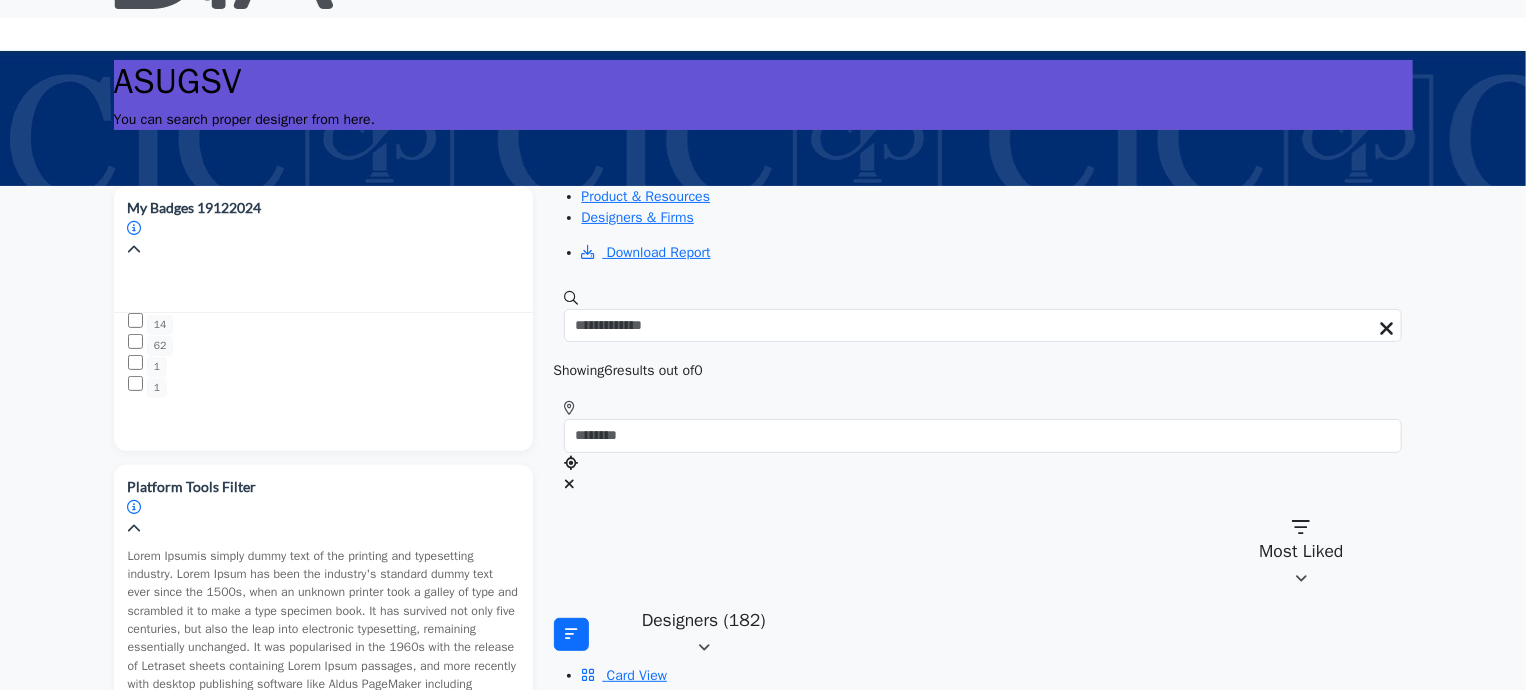 click on "List View" at bounding box center [634, 696] 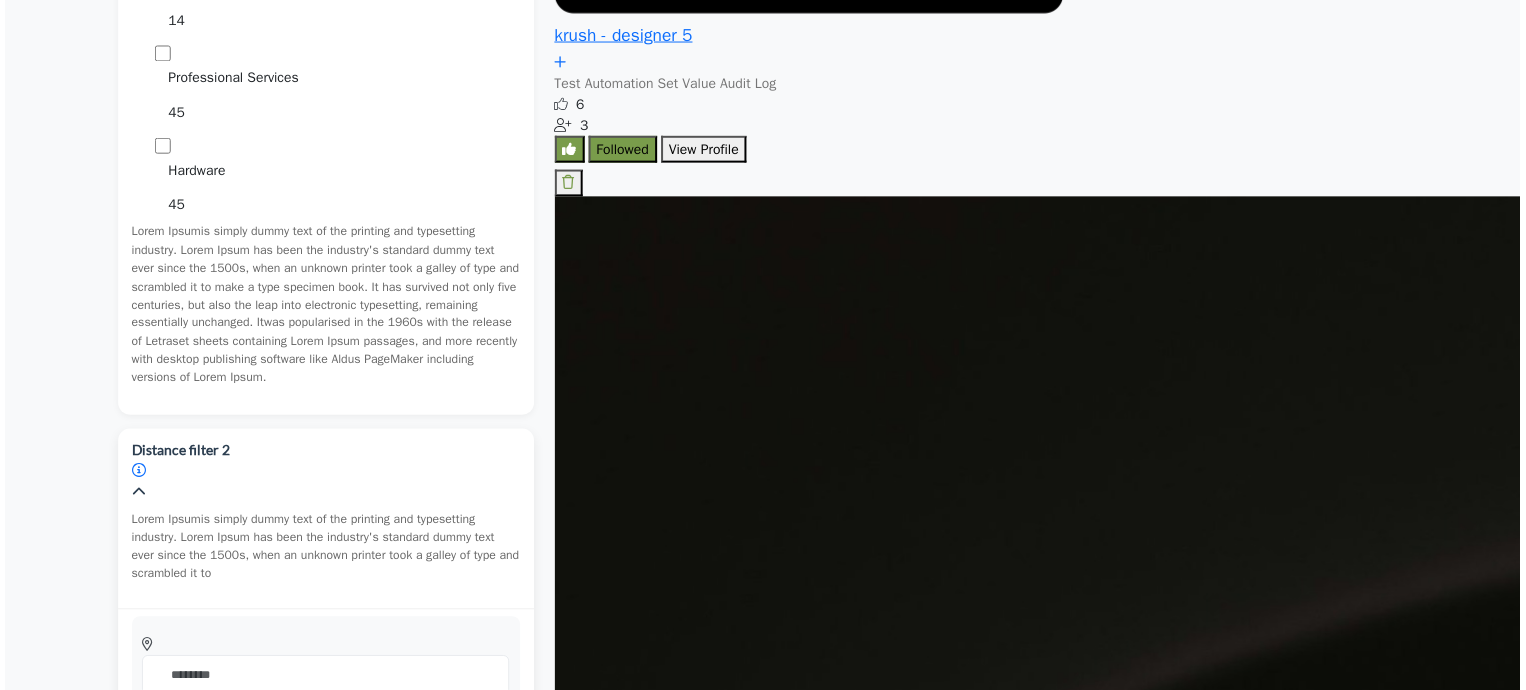 scroll, scrollTop: 2300, scrollLeft: 0, axis: vertical 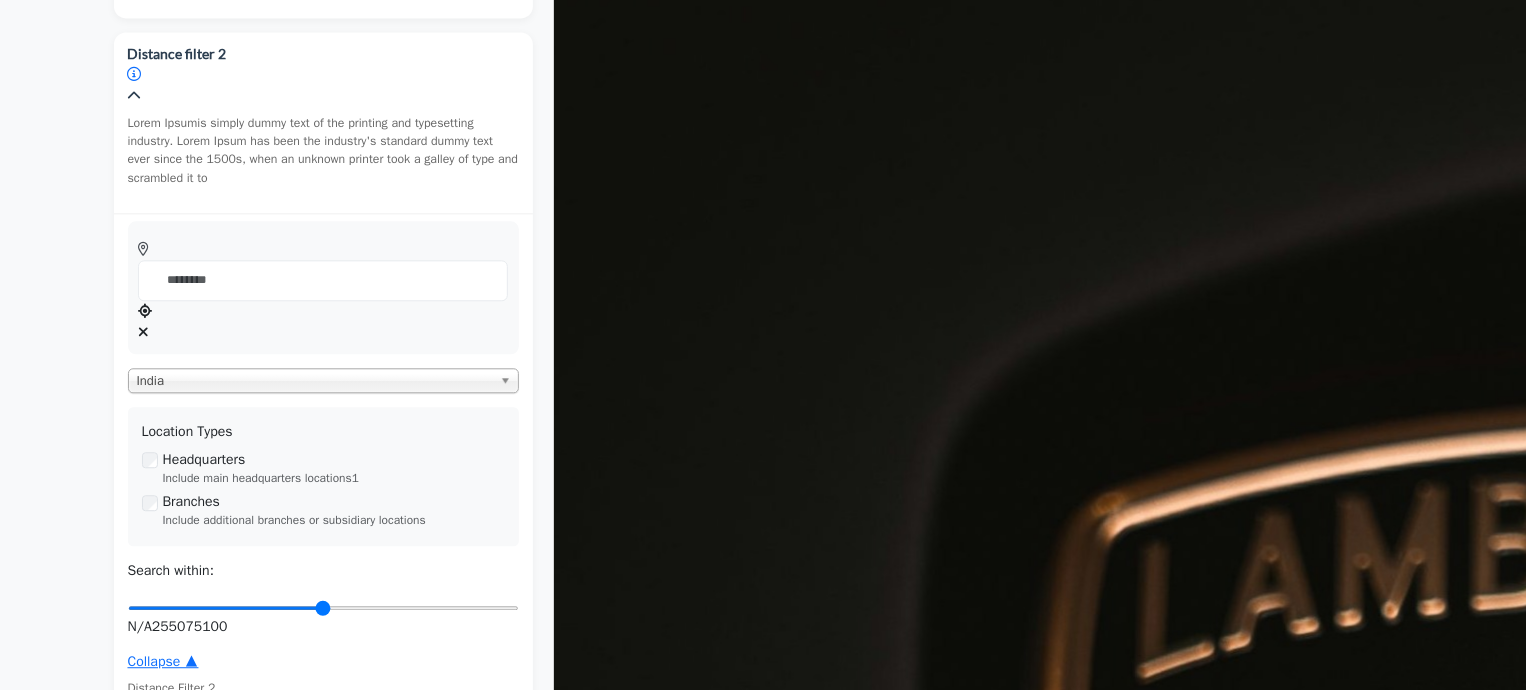 click at bounding box center (382, 1052) 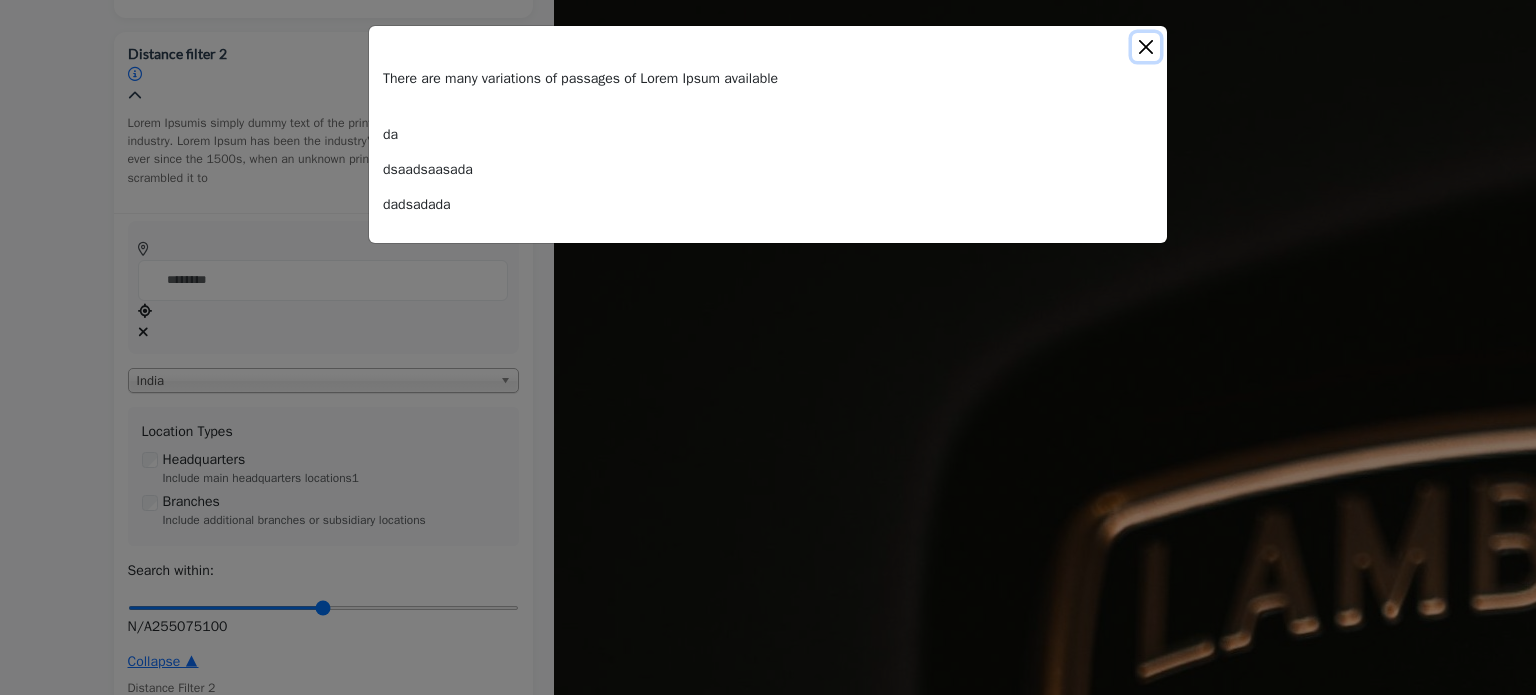 click at bounding box center [1146, 47] 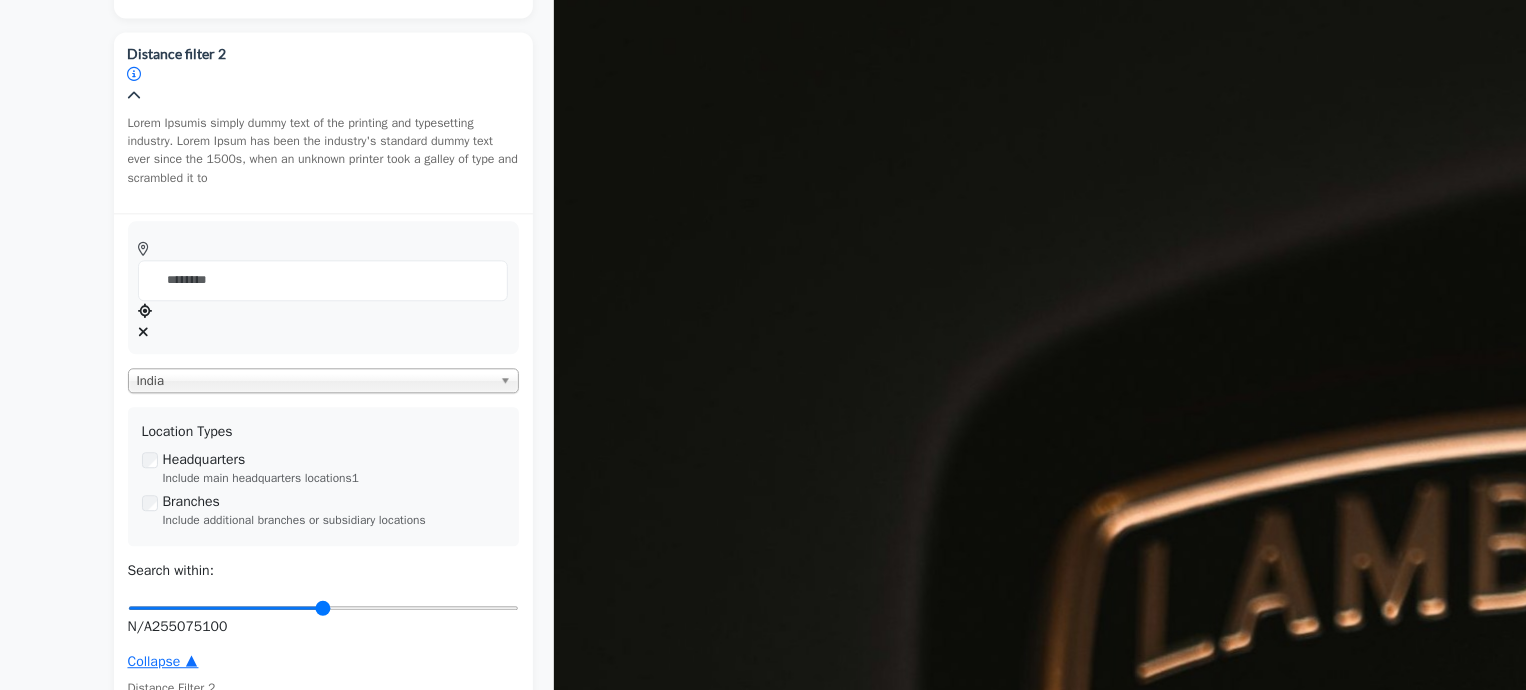 click at bounding box center (135, 868) 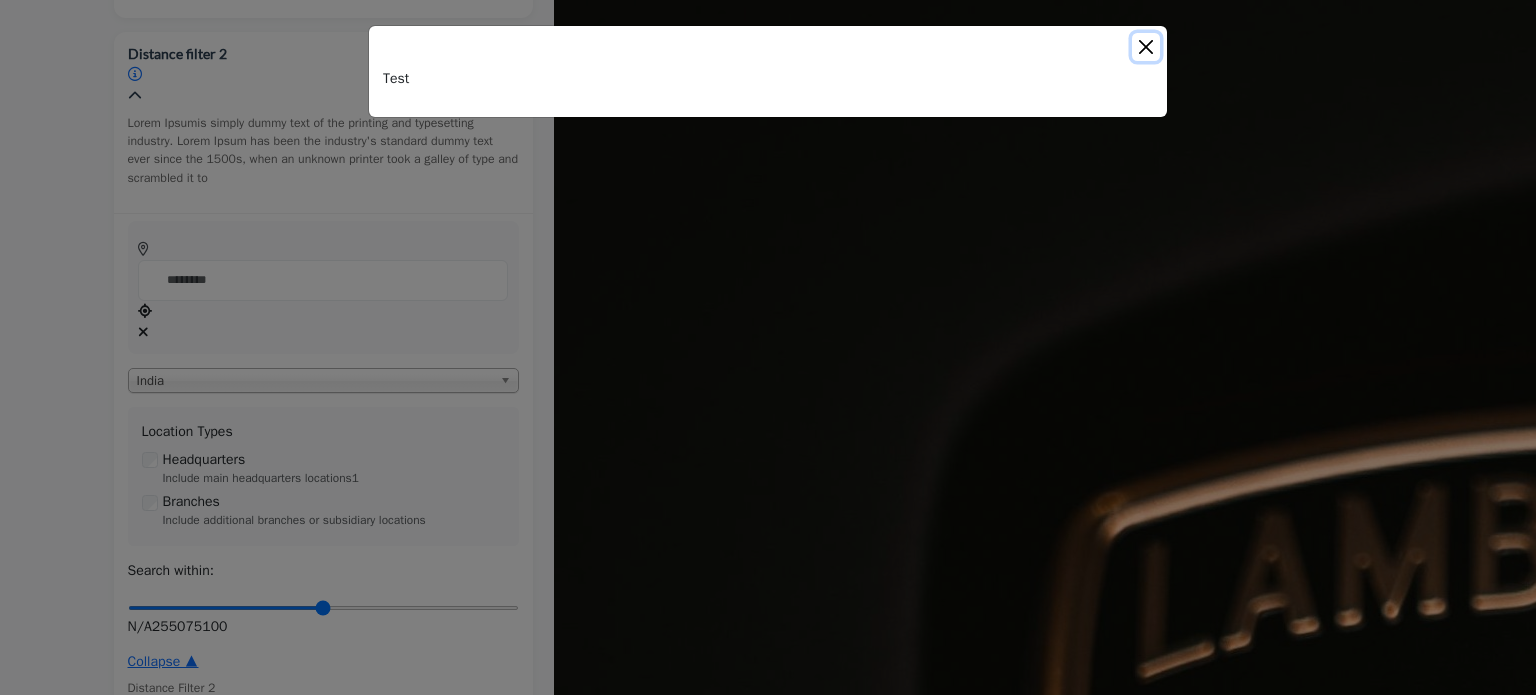 click at bounding box center (1146, 47) 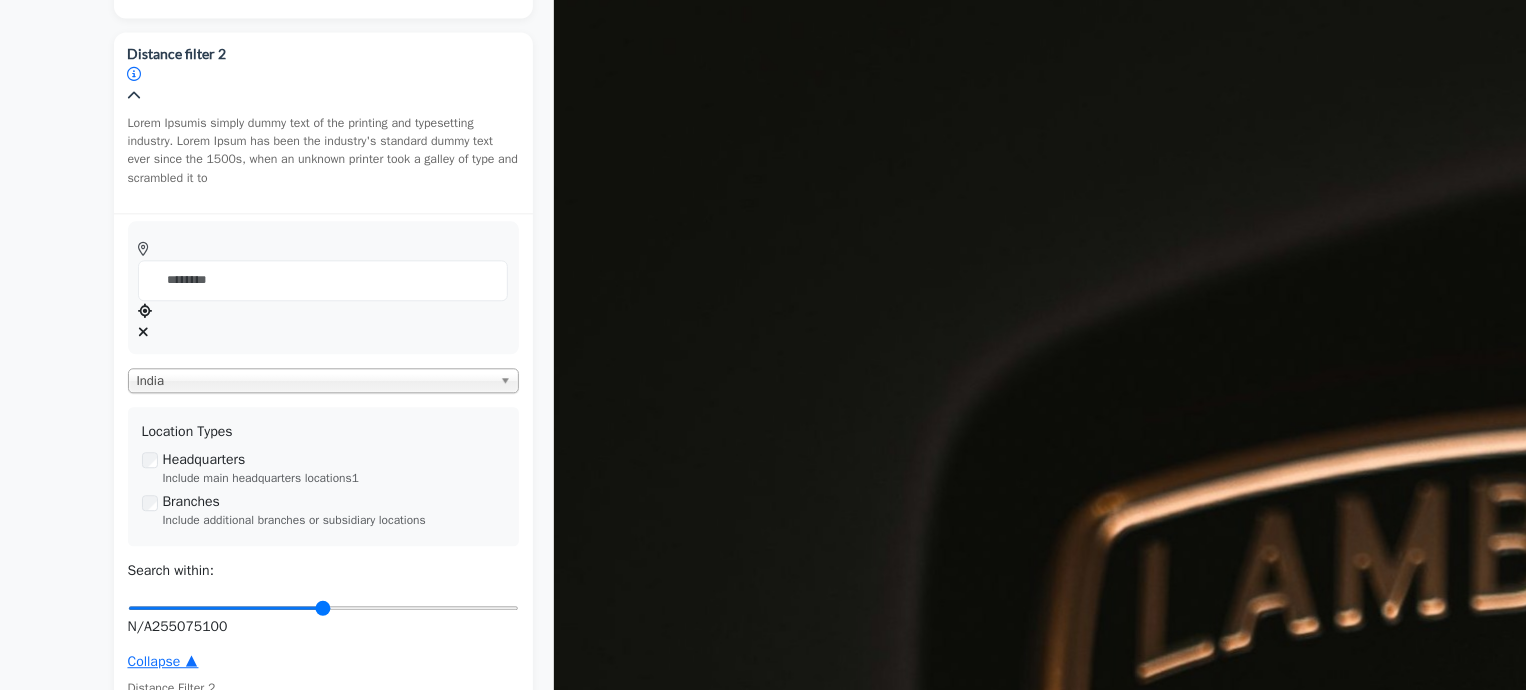 click at bounding box center (382, 1052) 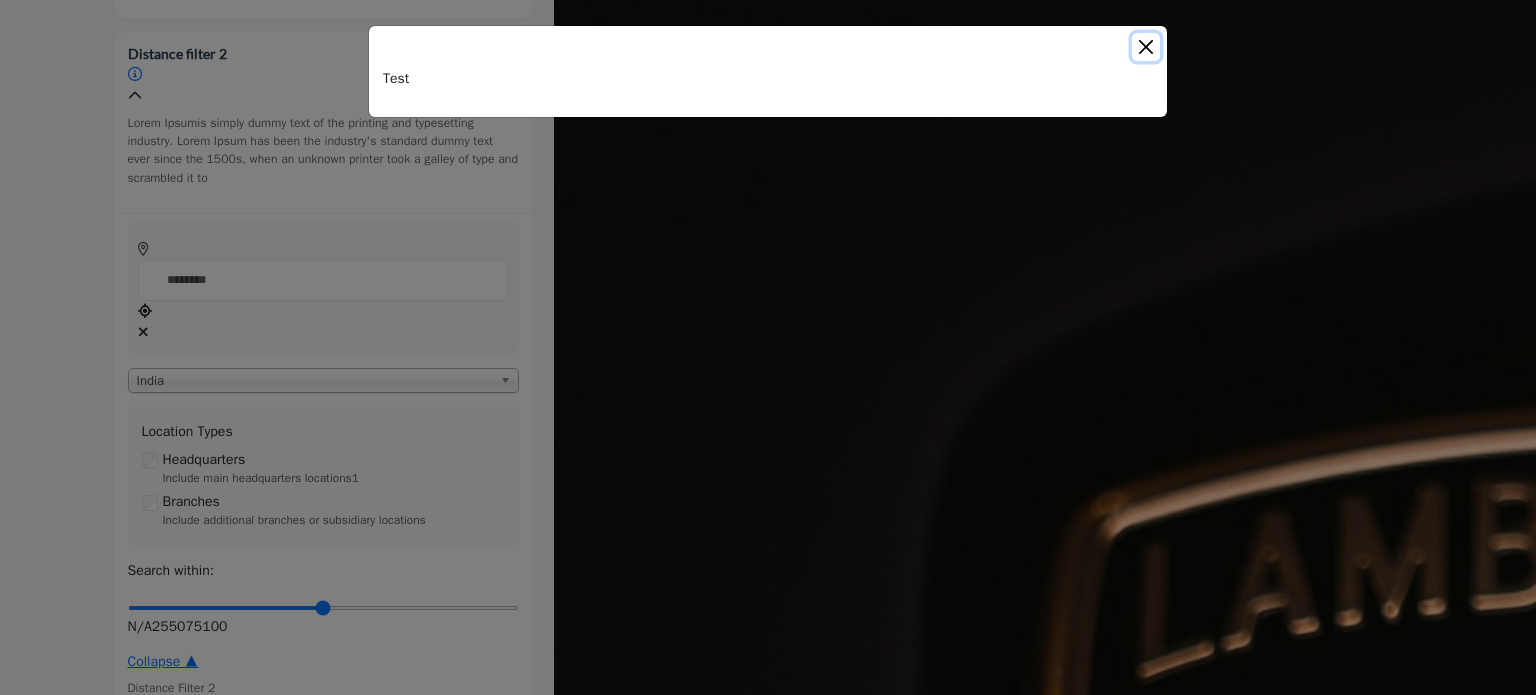 click at bounding box center [1146, 47] 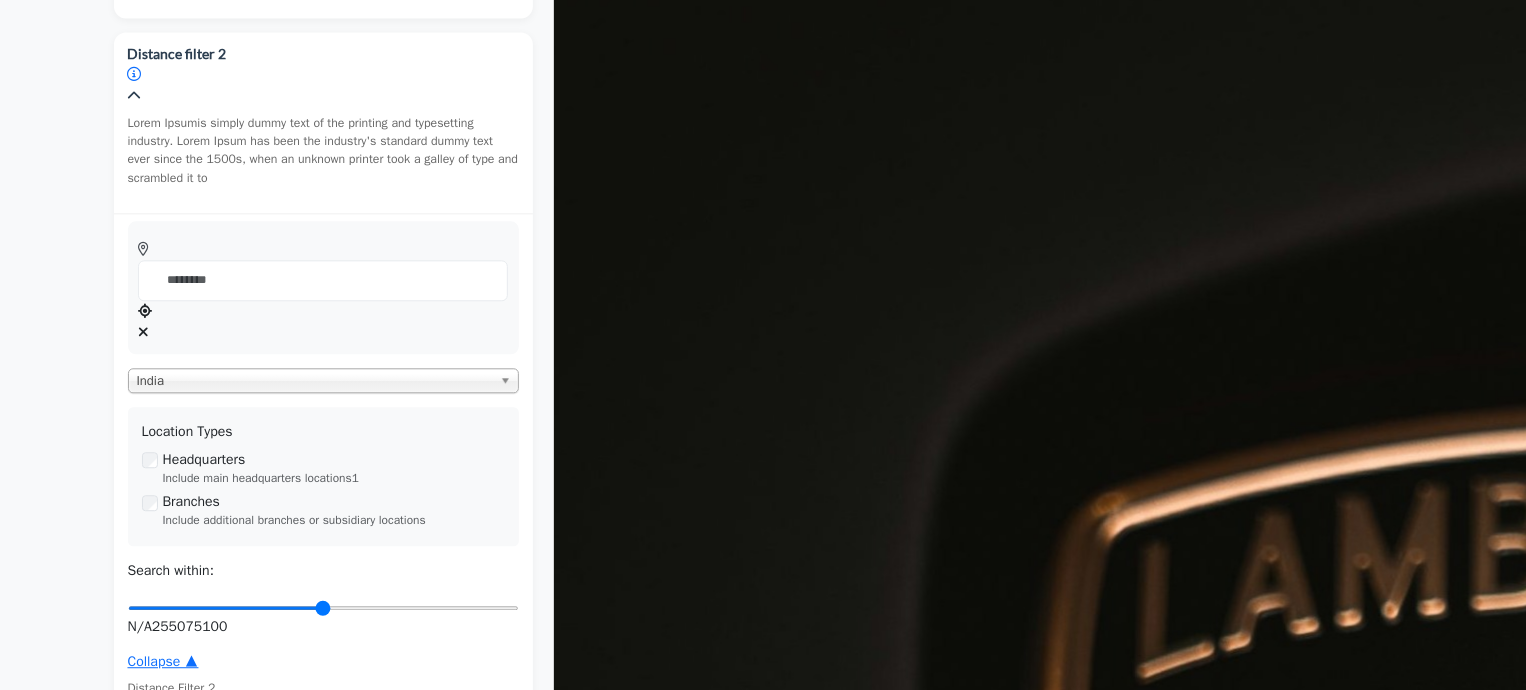 click at bounding box center [382, 1052] 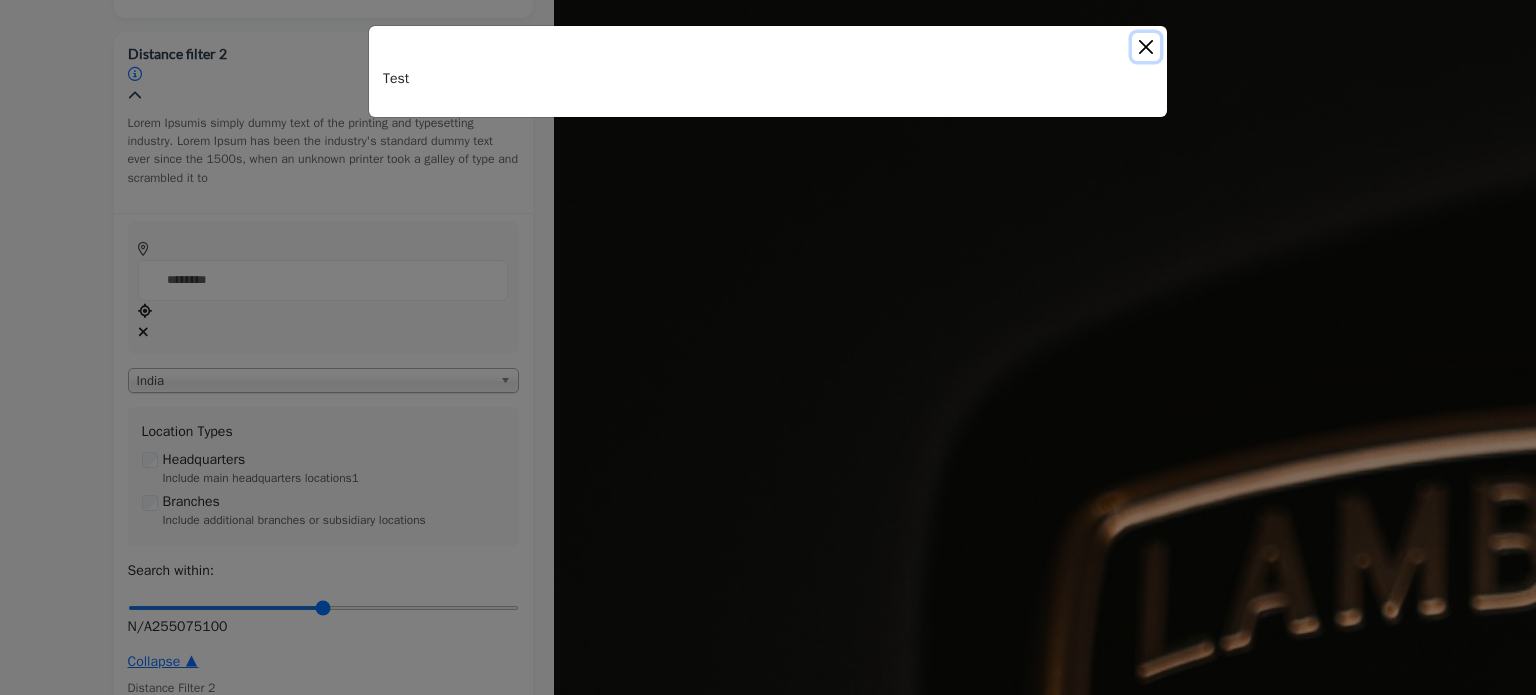 click at bounding box center (1146, 47) 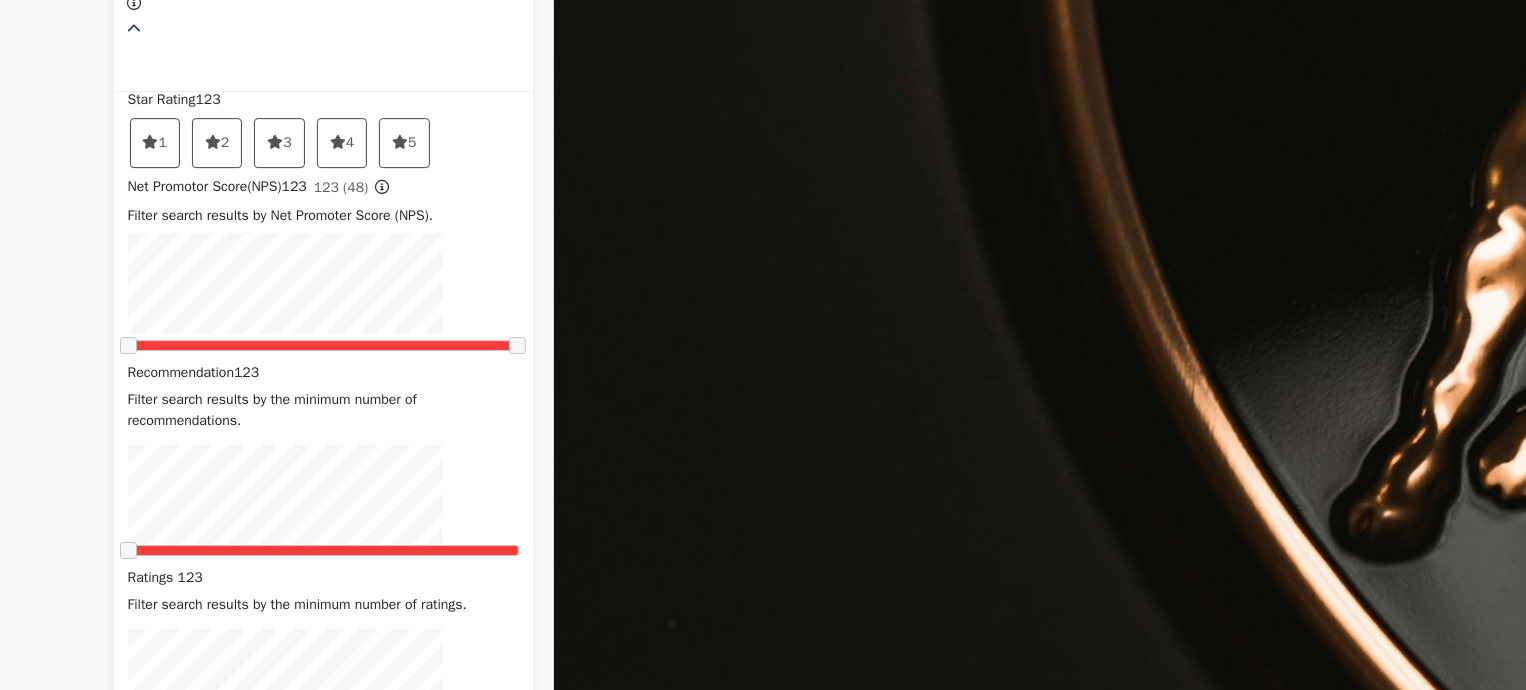 scroll, scrollTop: 3200, scrollLeft: 0, axis: vertical 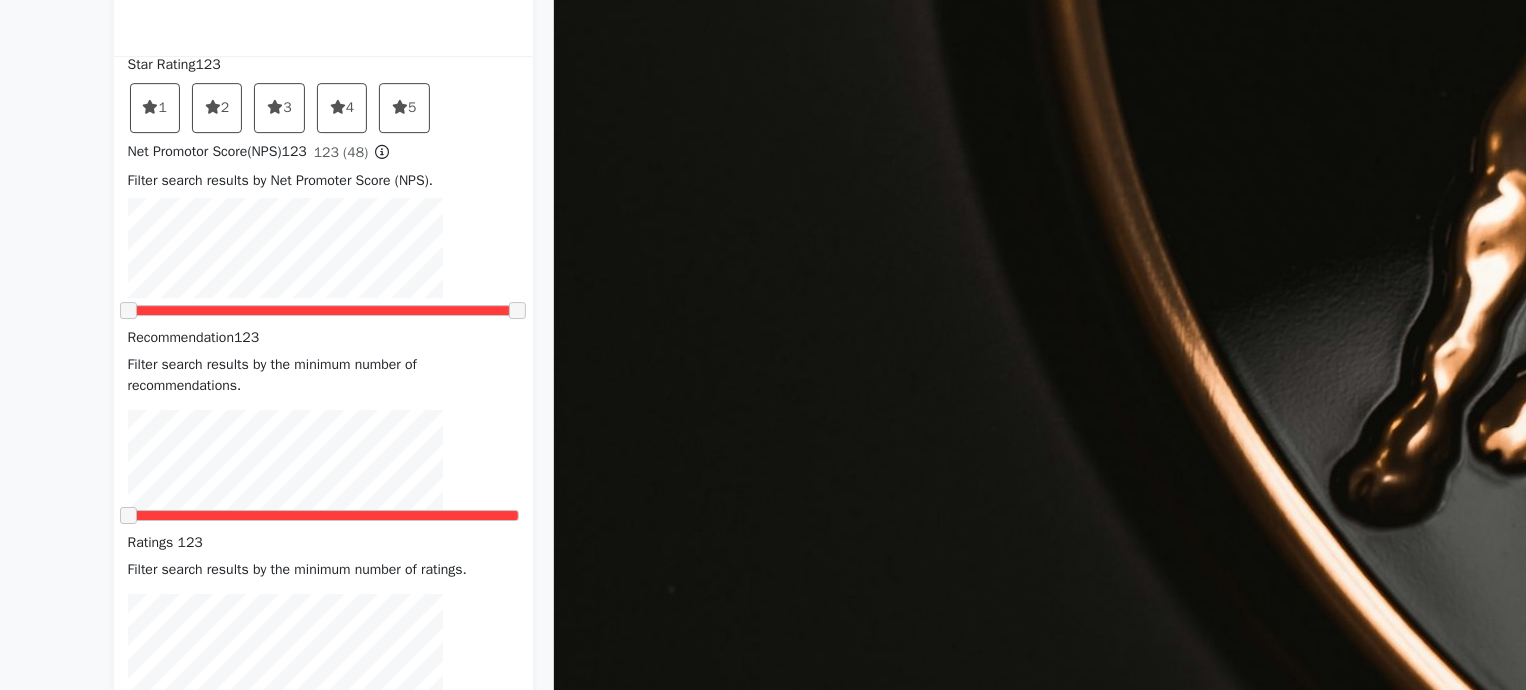 click at bounding box center [141, 892] 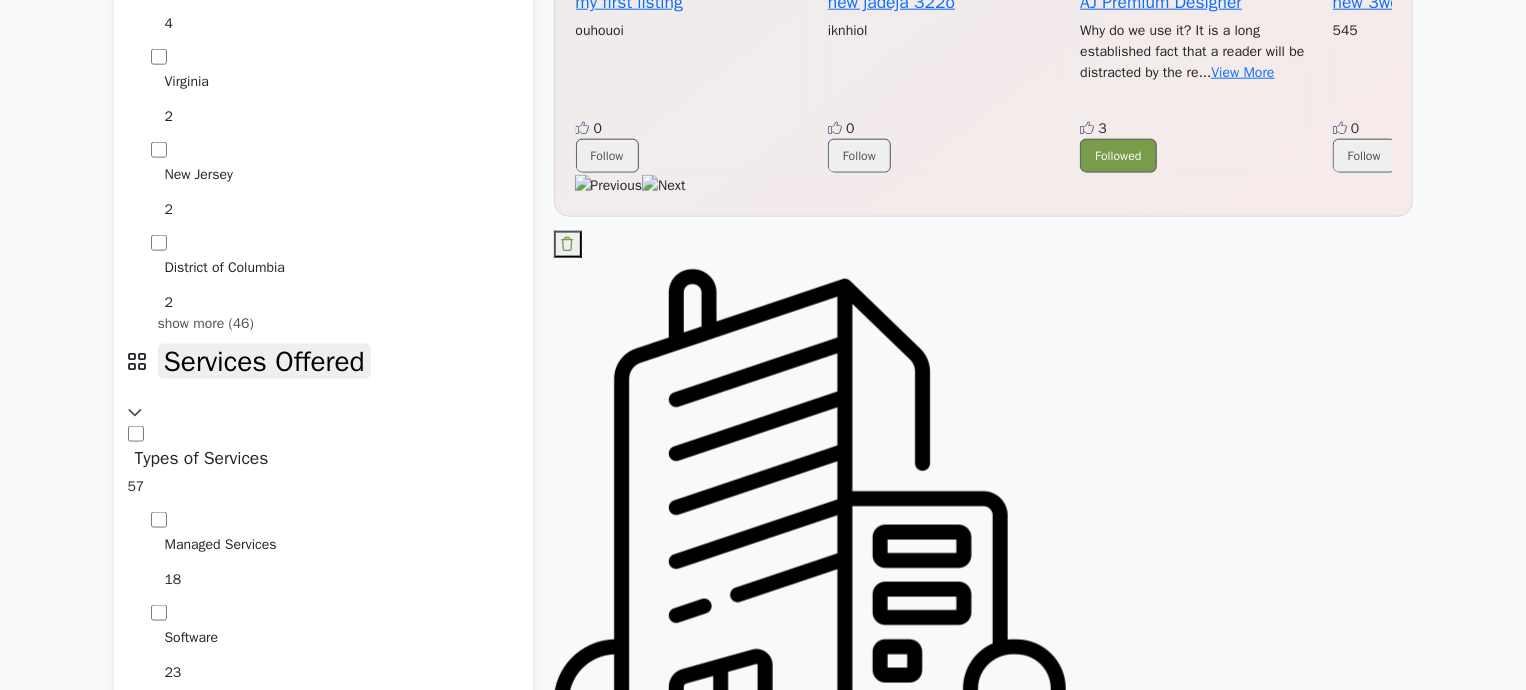 scroll, scrollTop: 1200, scrollLeft: 0, axis: vertical 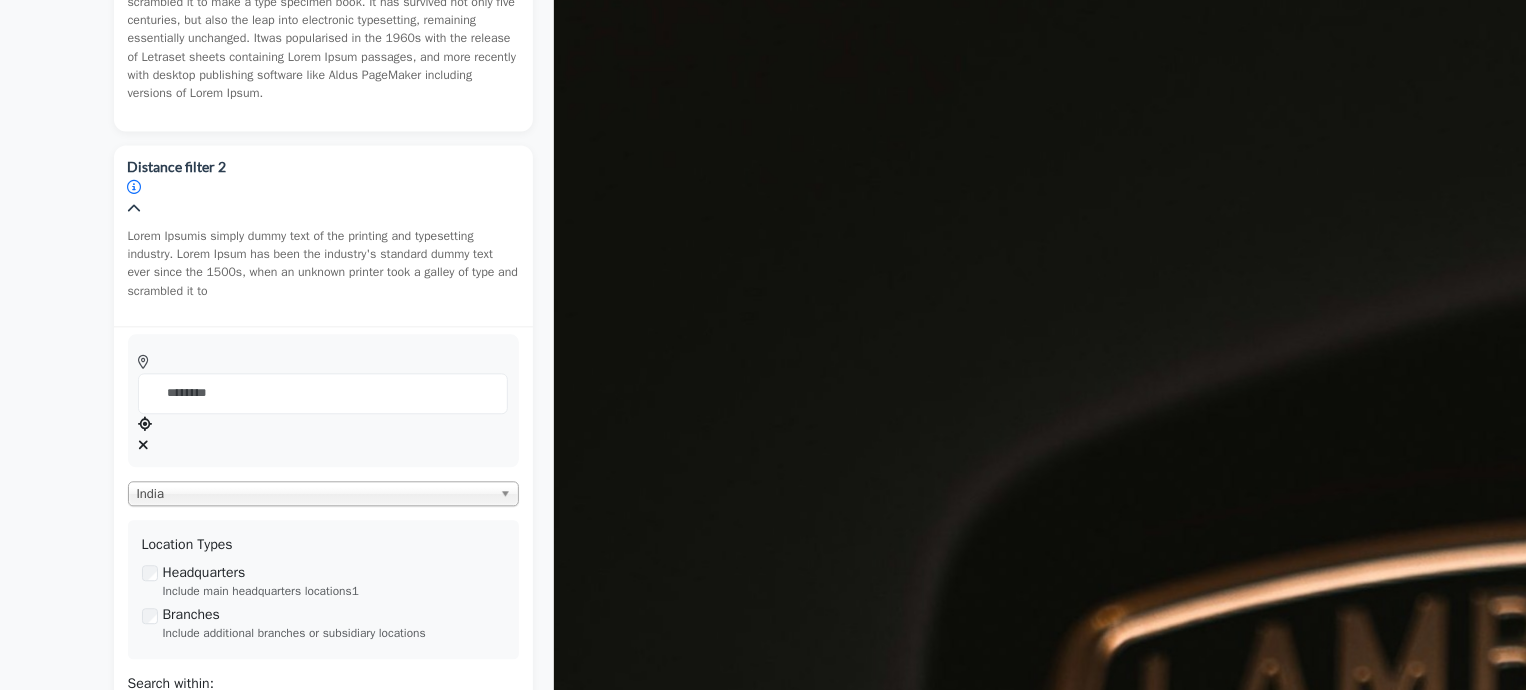 drag, startPoint x: 1163, startPoint y: 688, endPoint x: 1352, endPoint y: 715, distance: 190.91884 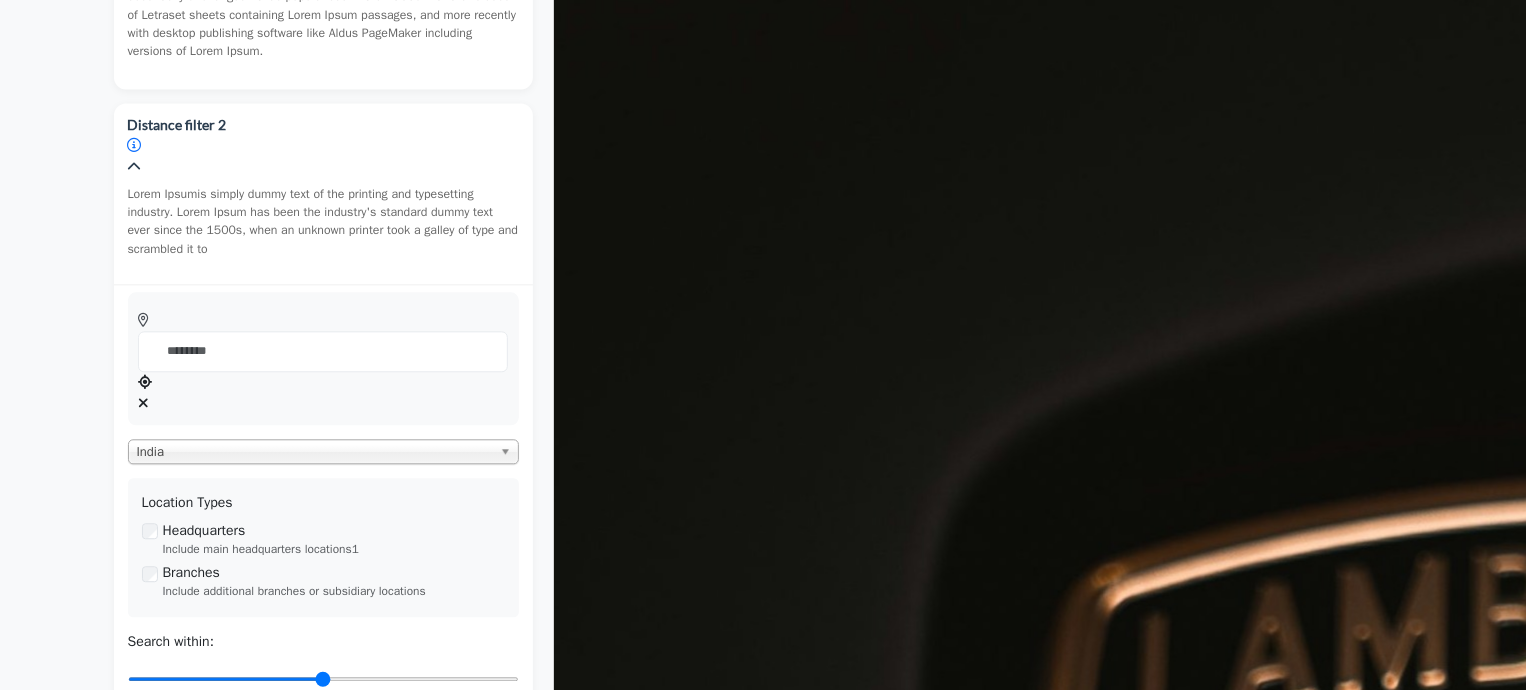 scroll, scrollTop: 2293, scrollLeft: 56, axis: both 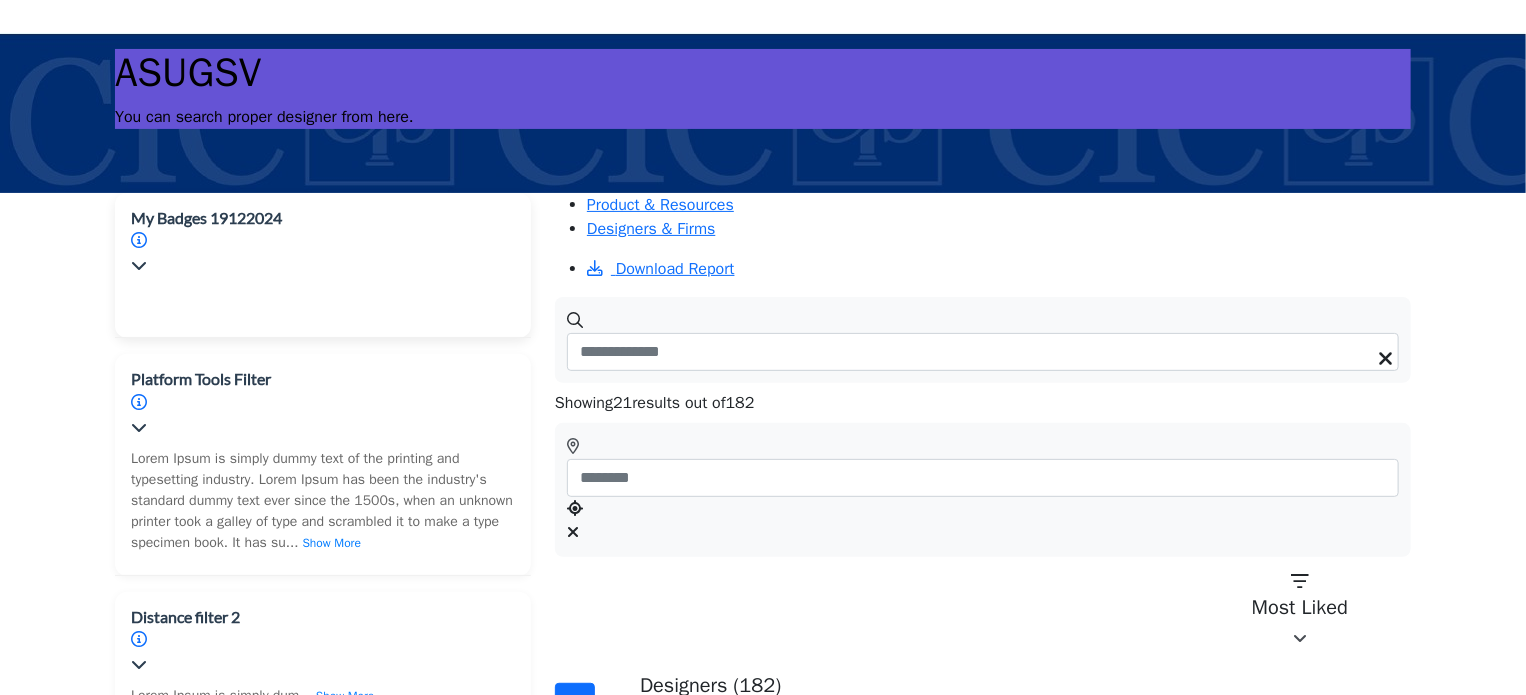 click on "My Badges 19122024" at bounding box center [206, 218] 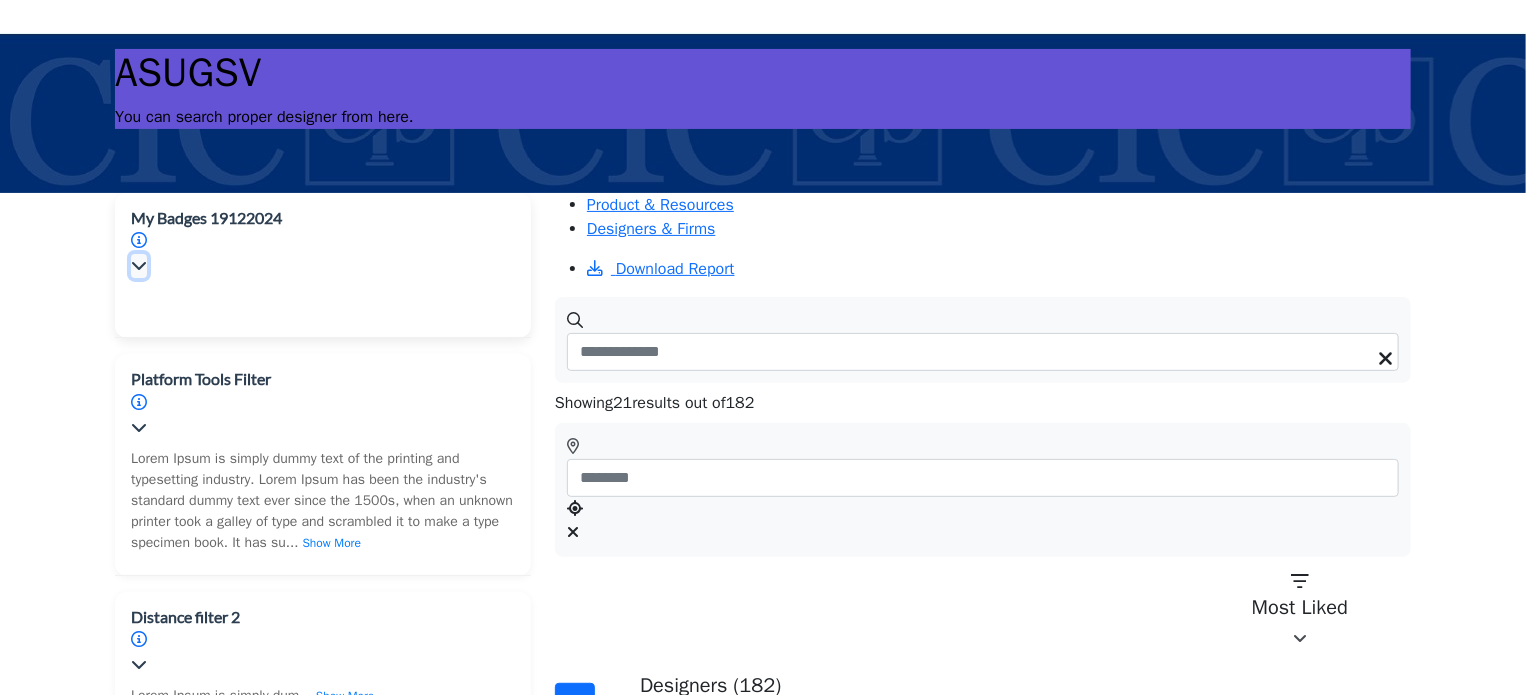 click at bounding box center [139, 265] 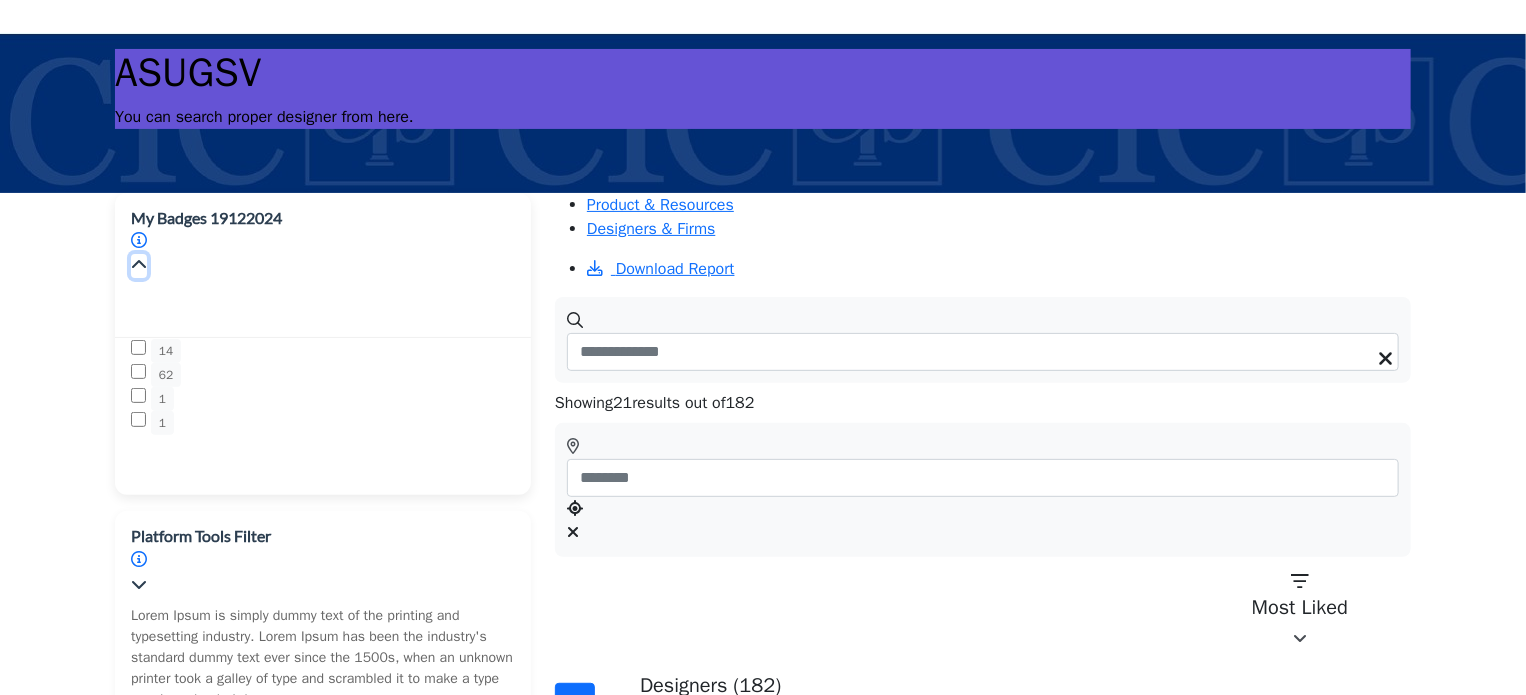 type 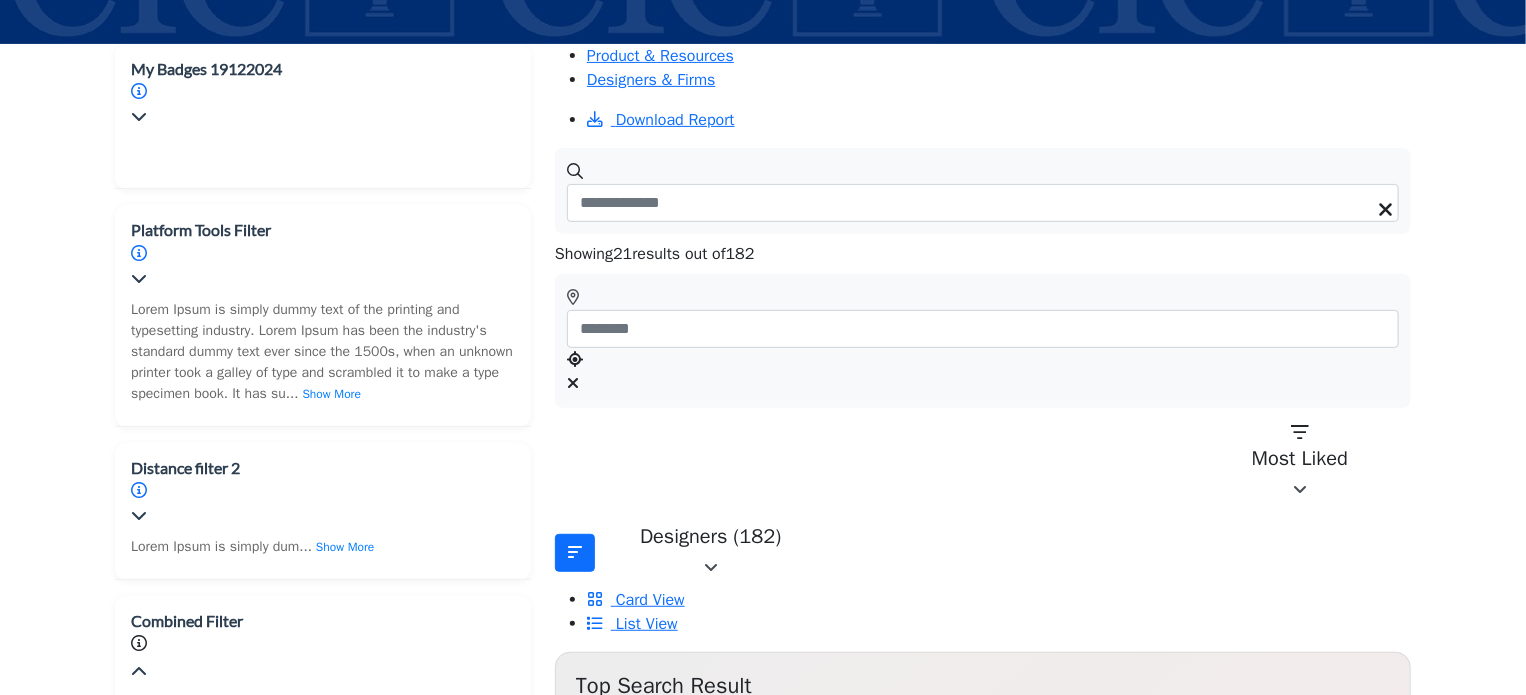 scroll, scrollTop: 224, scrollLeft: 0, axis: vertical 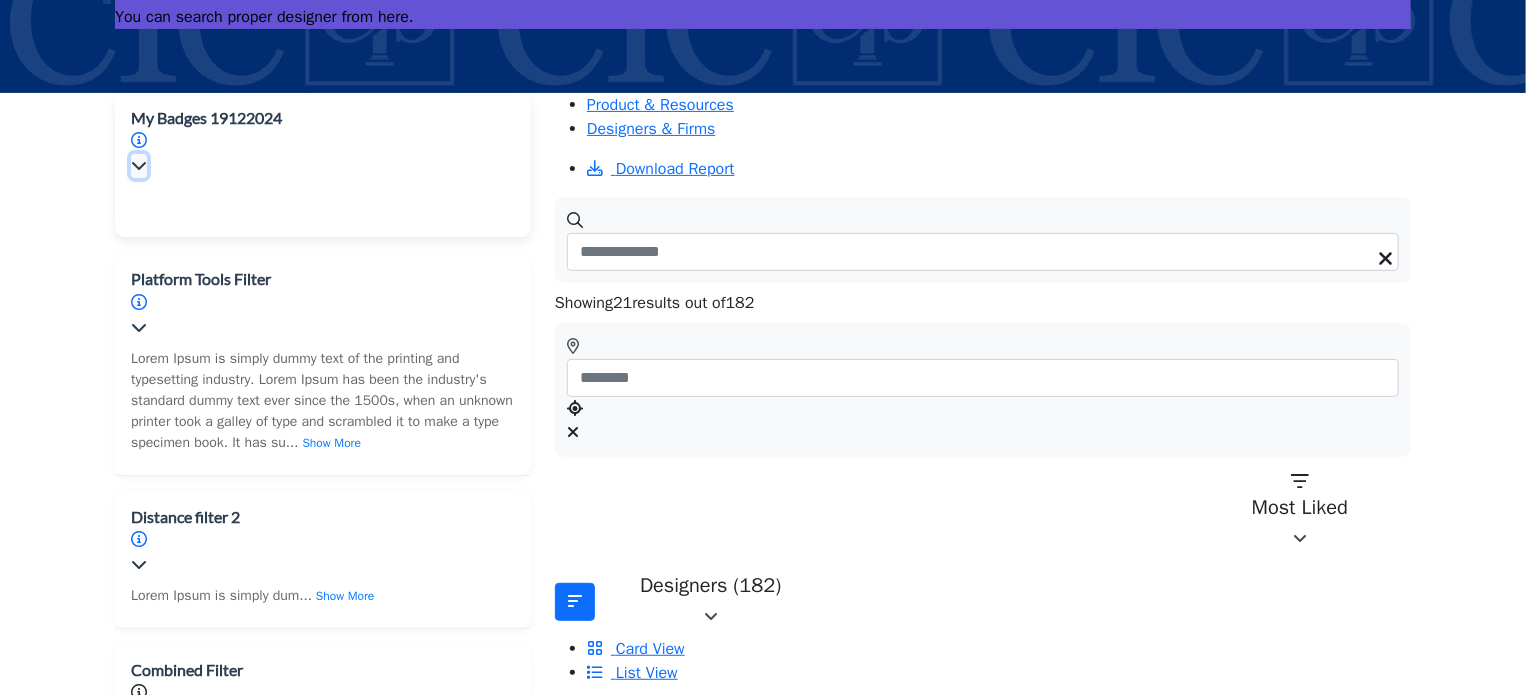 click at bounding box center [139, 165] 